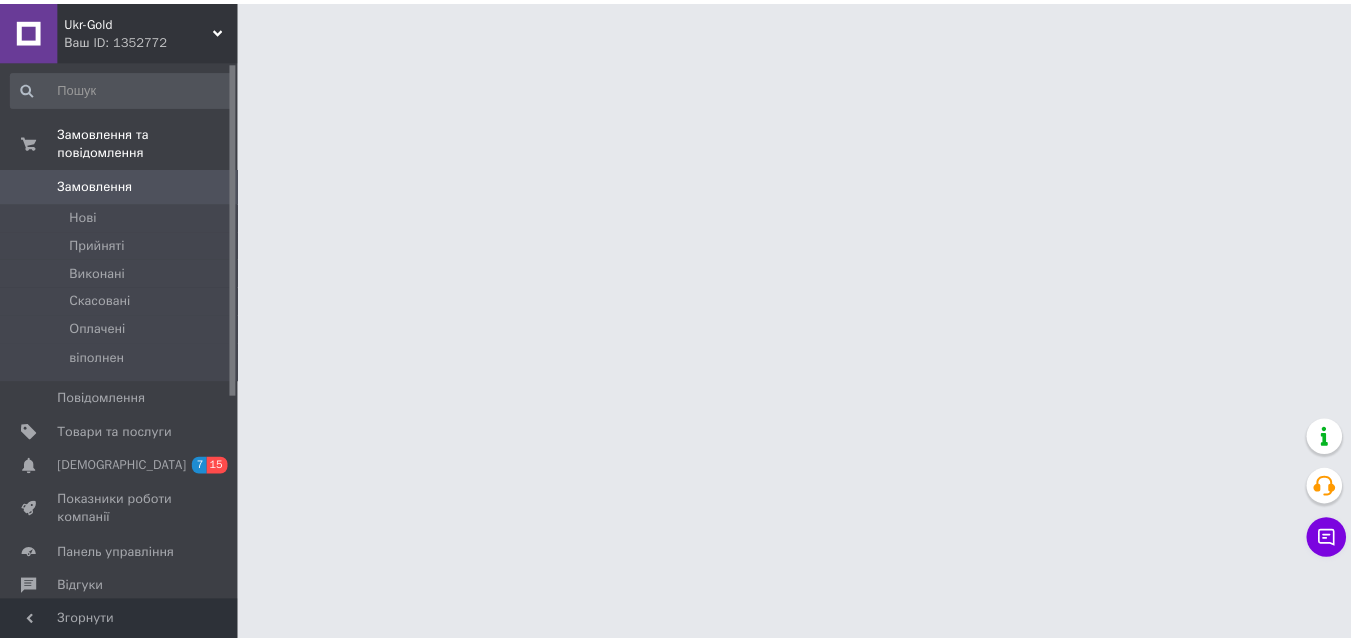 scroll, scrollTop: 0, scrollLeft: 0, axis: both 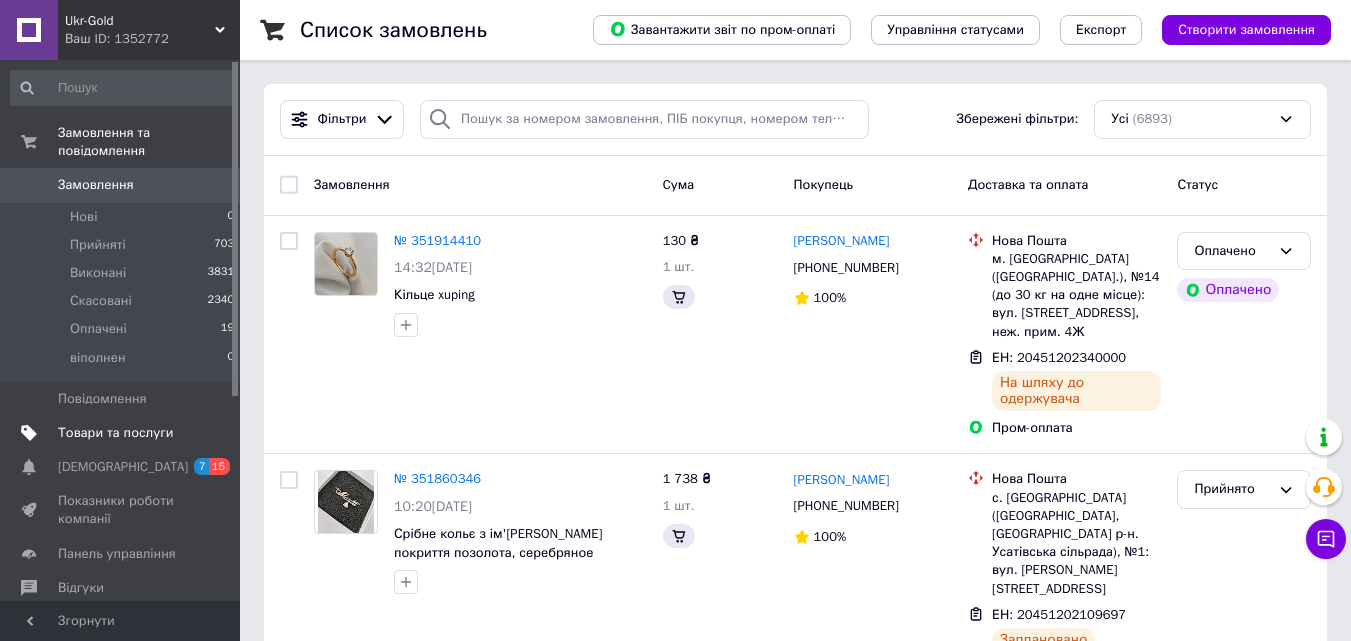 click on "Товари та послуги" at bounding box center (115, 433) 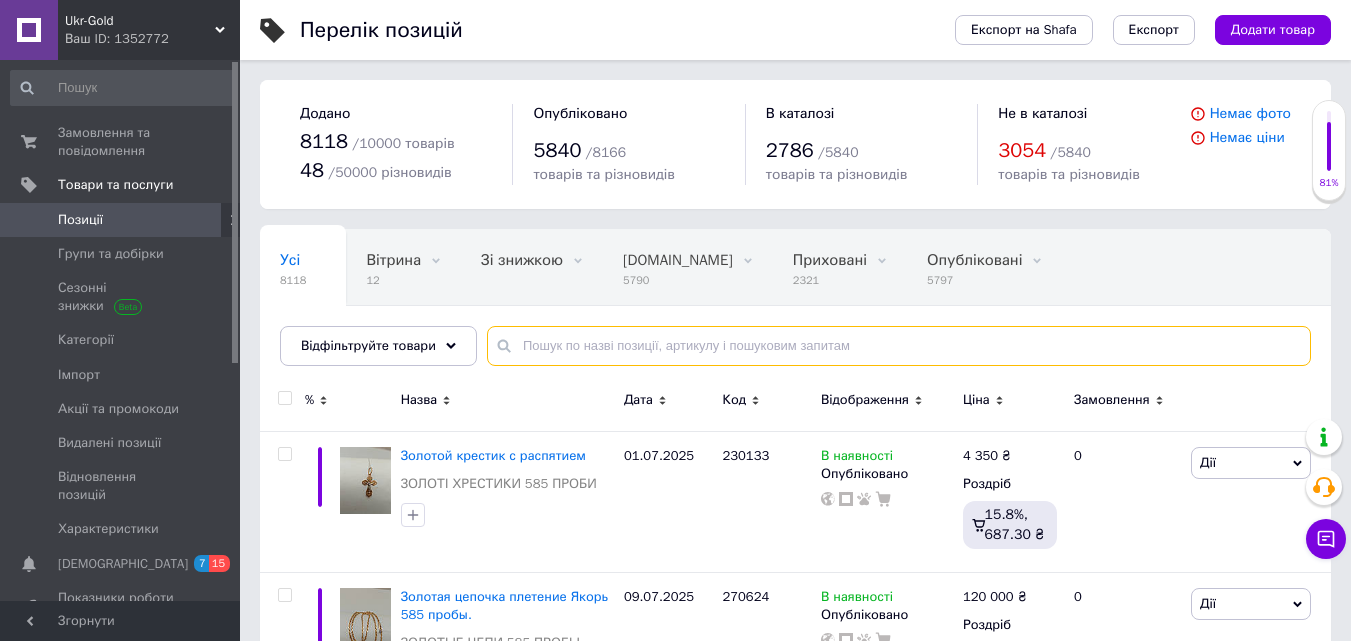 click at bounding box center (899, 346) 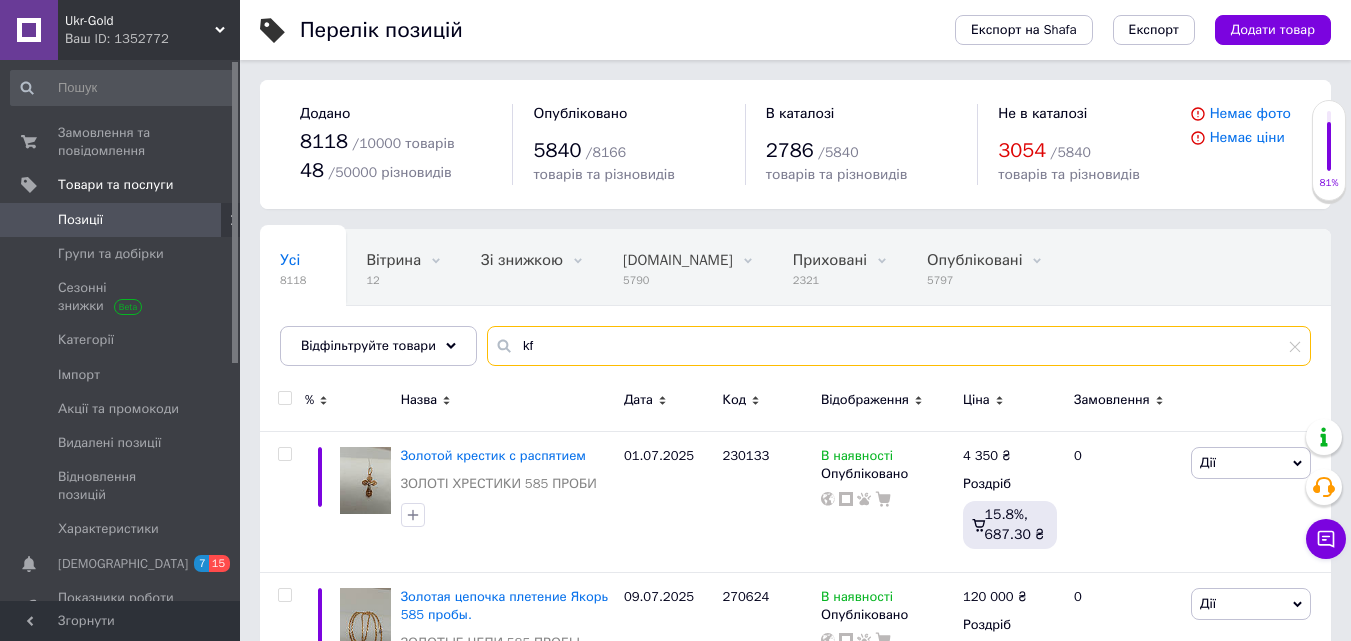 type on "k" 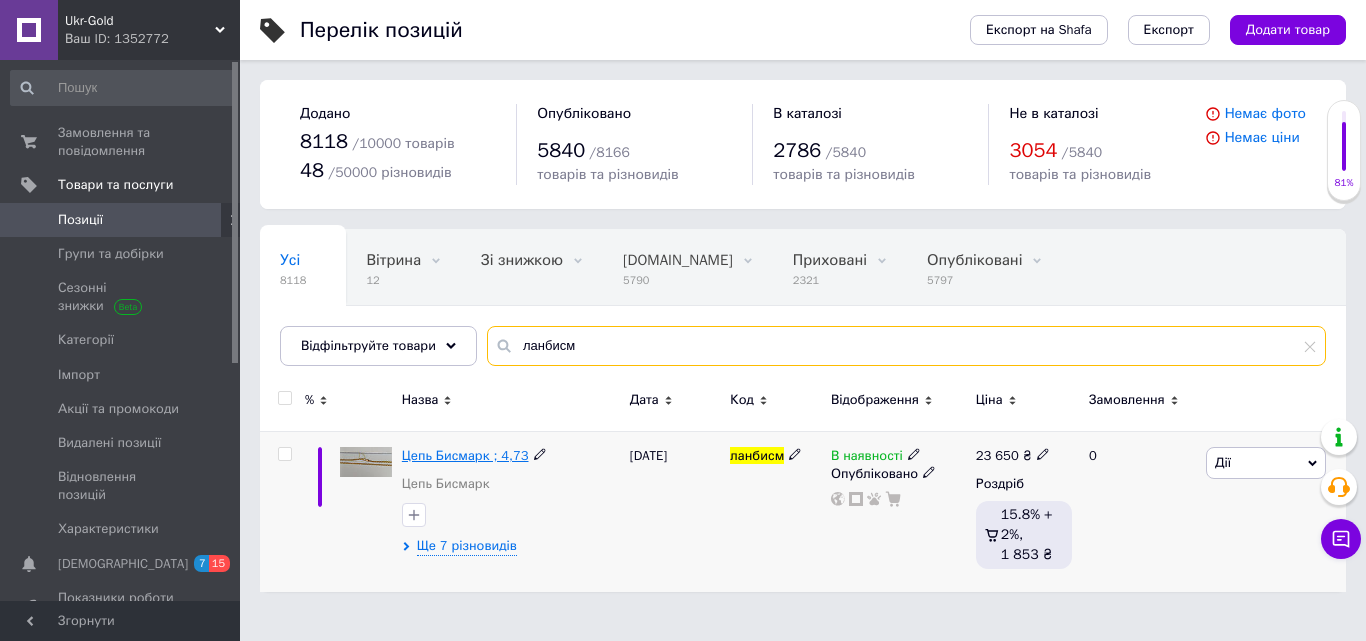 type on "ланбисм" 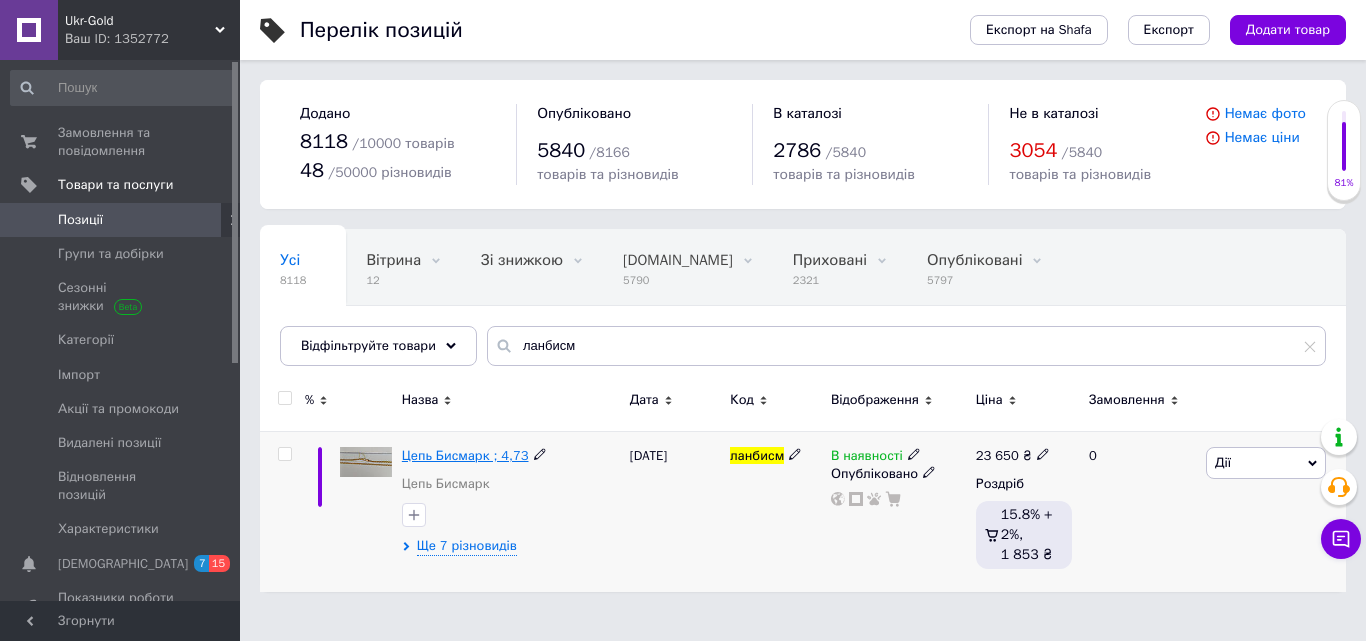 click on "Цепь Бисмарк ; 4,73" at bounding box center (465, 455) 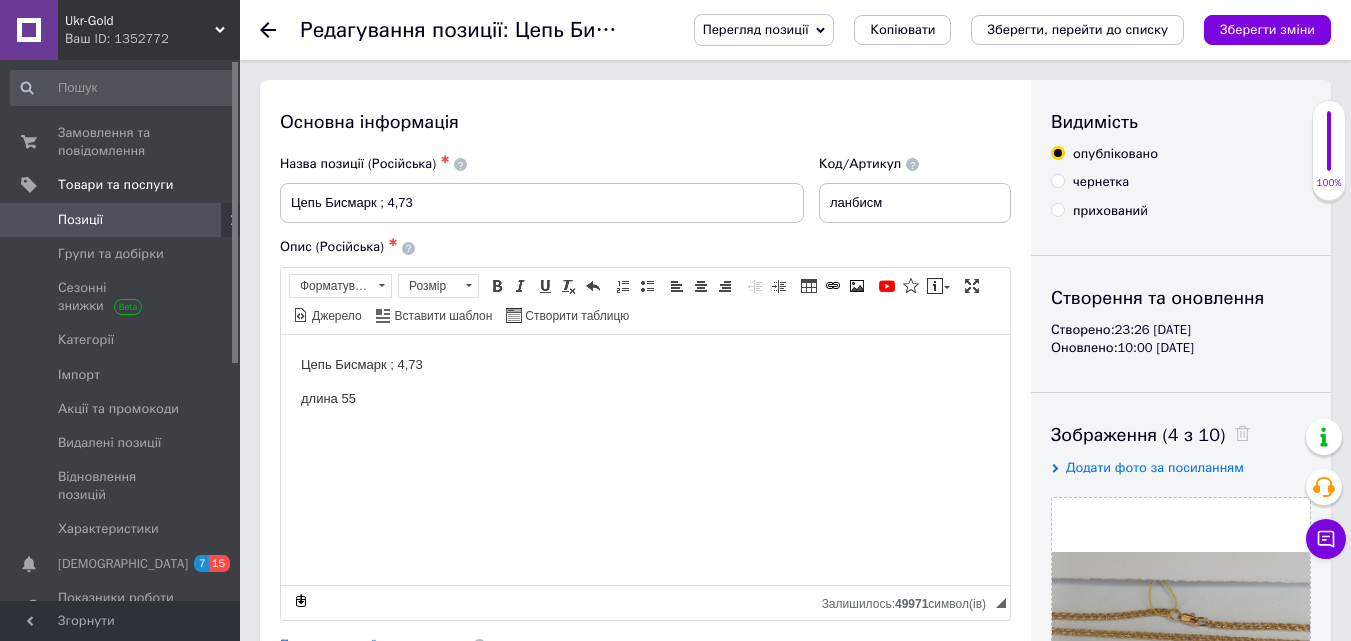 scroll, scrollTop: 0, scrollLeft: 0, axis: both 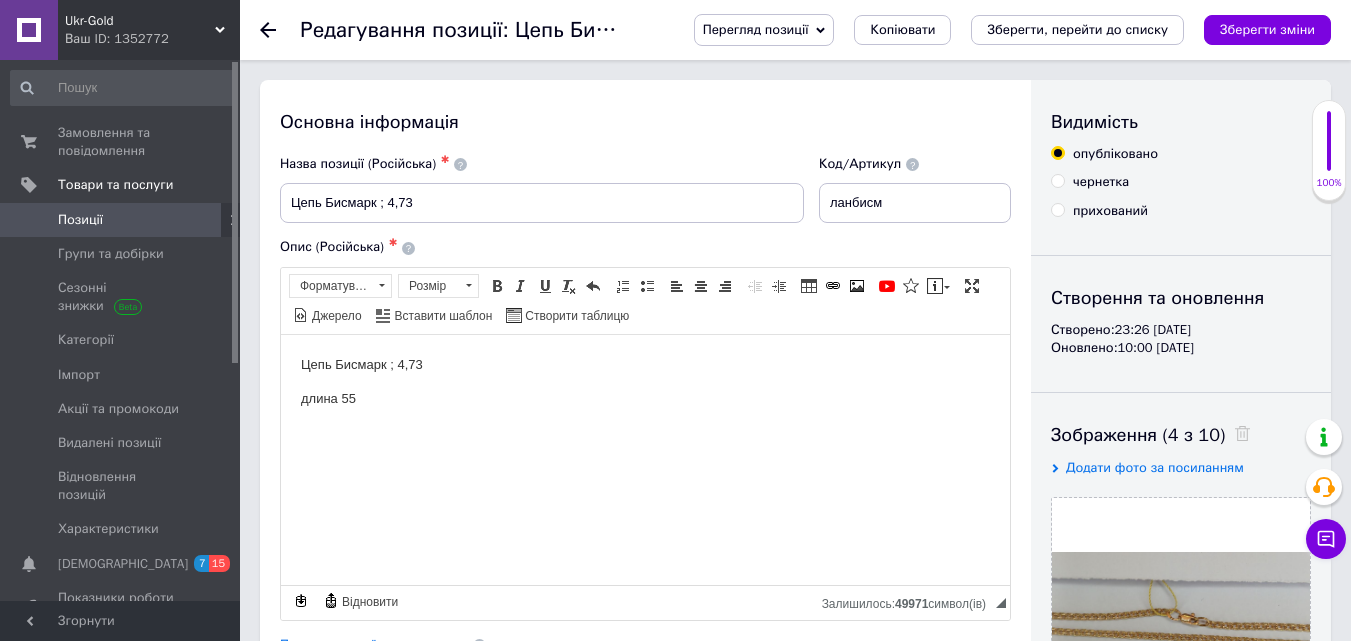 click on "Цепь Бисмарк ; 4,73" at bounding box center (645, 364) 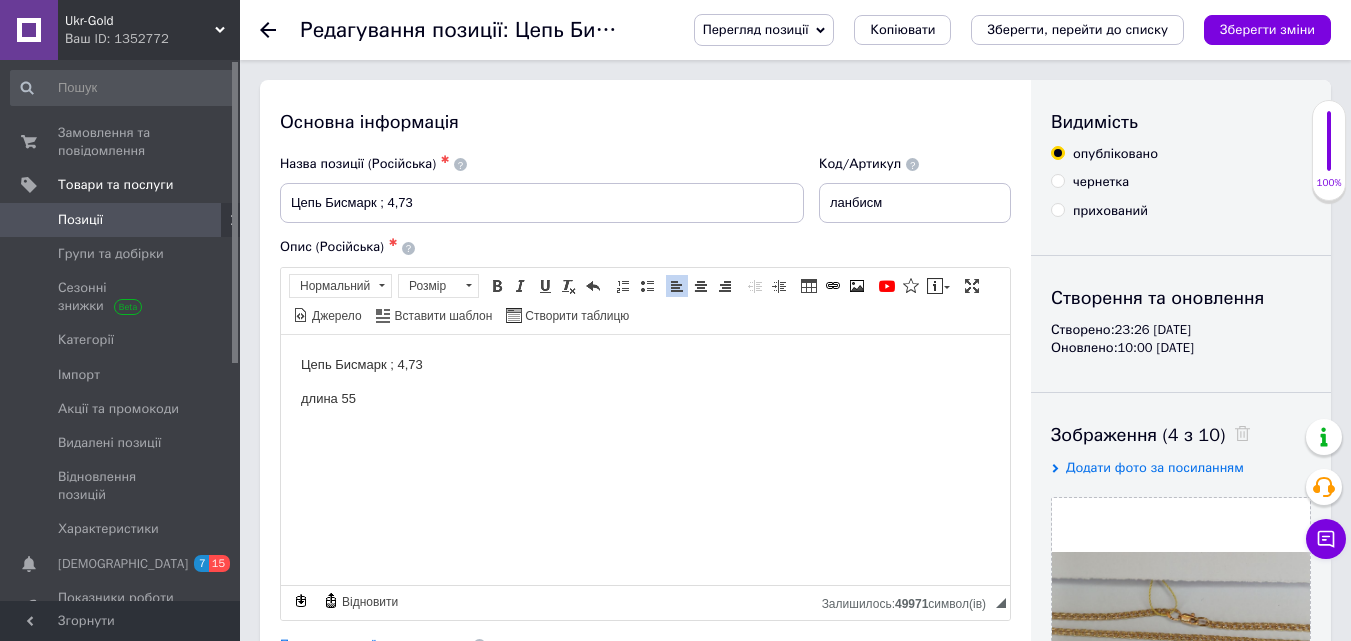 type 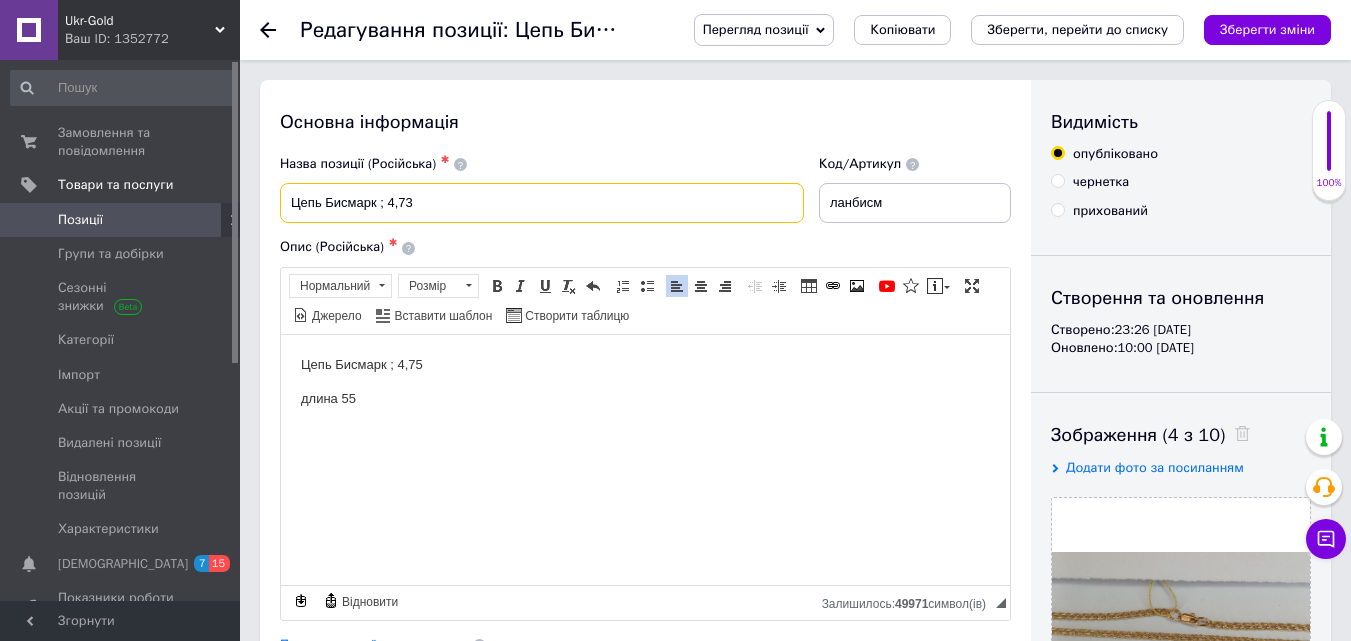 click on "Цепь Бисмарк ; 4,73" at bounding box center [542, 203] 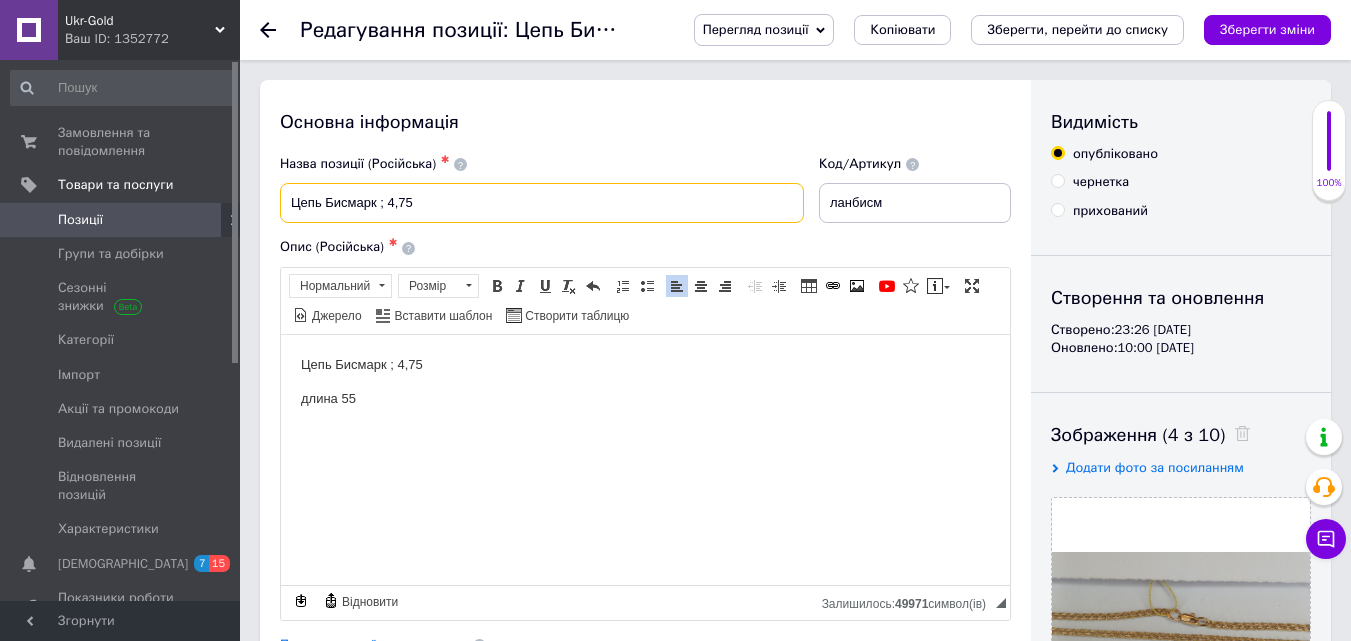 type on "Цепь Бисмарк ; 4,75" 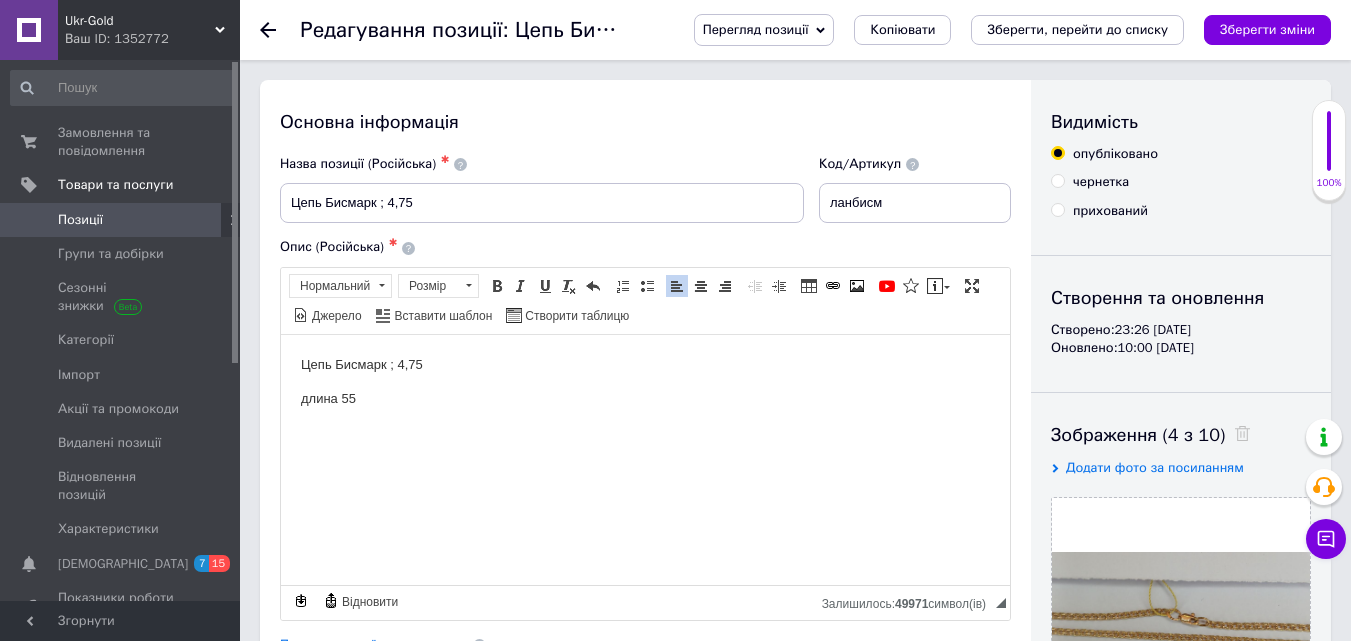 click on "Цепь Бисмарк ; 4,75 длина 55" at bounding box center [645, 381] 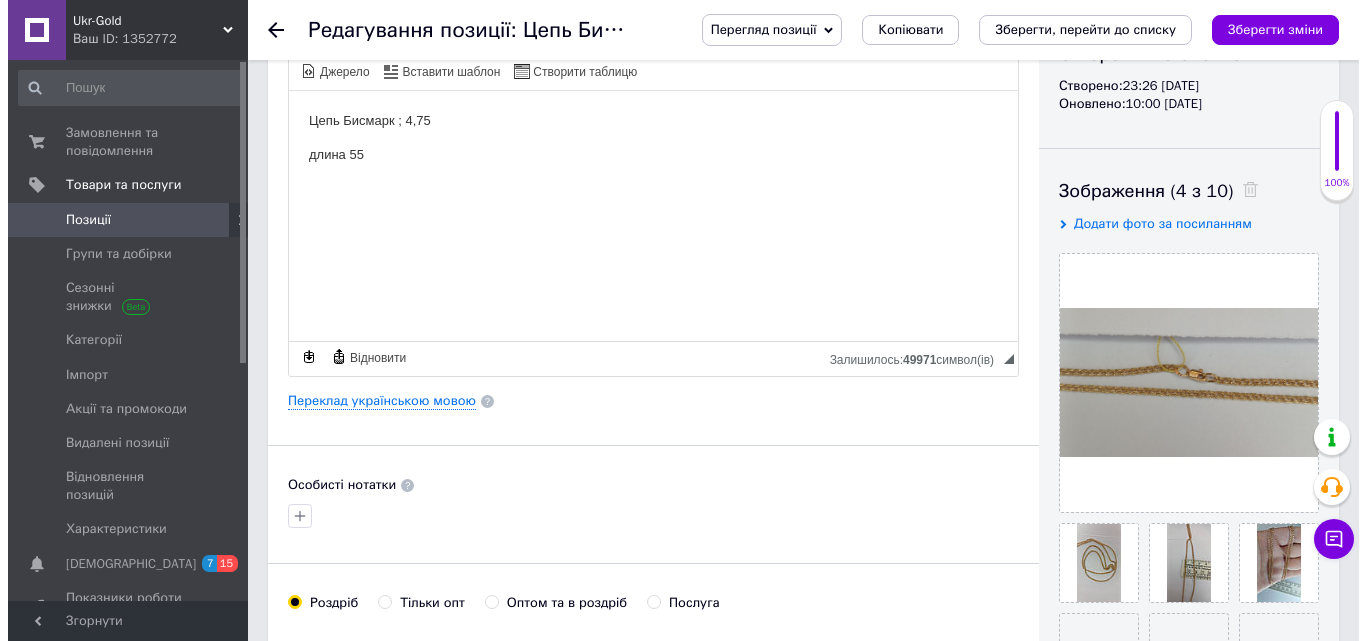 scroll, scrollTop: 285, scrollLeft: 0, axis: vertical 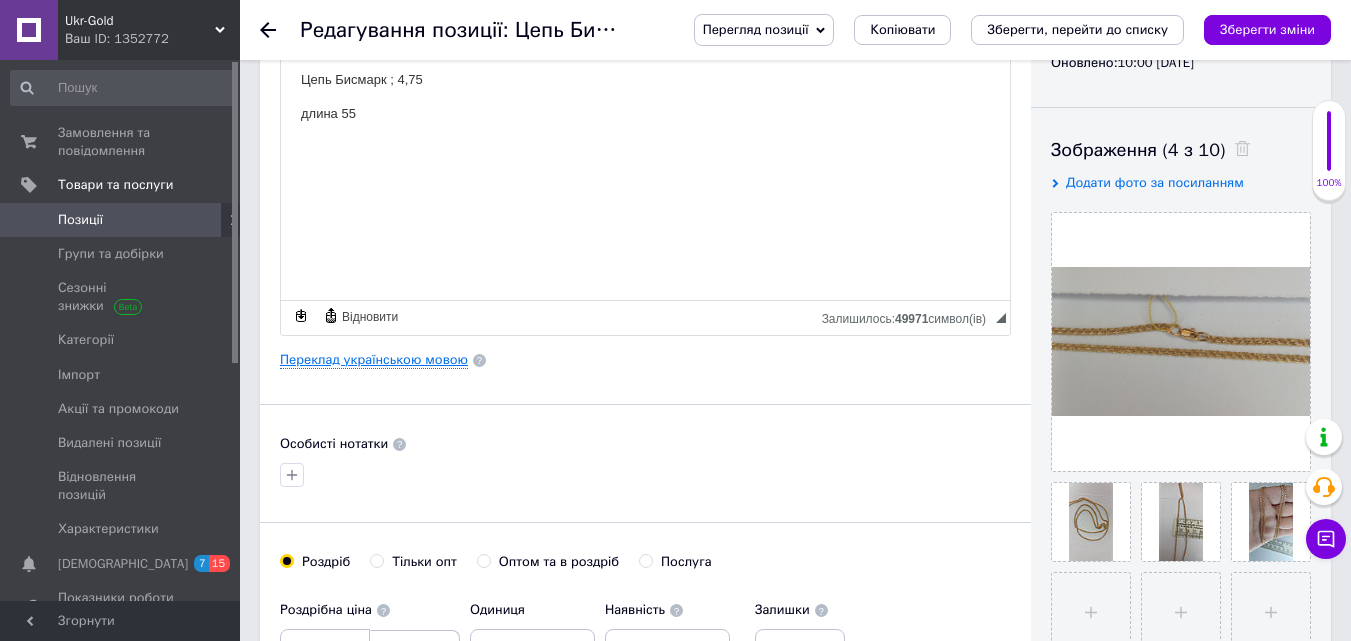 click on "Переклад українською мовою" at bounding box center (374, 360) 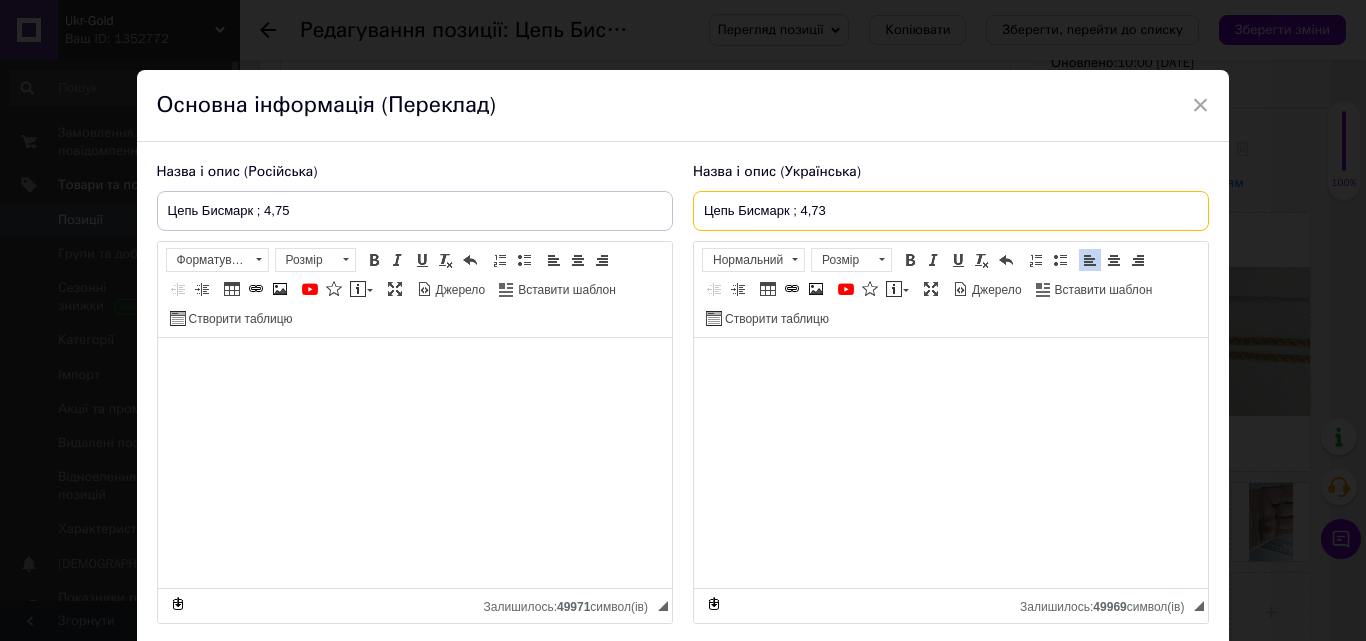 click on "Цепь Бисмарк ; 4,73" at bounding box center (951, 211) 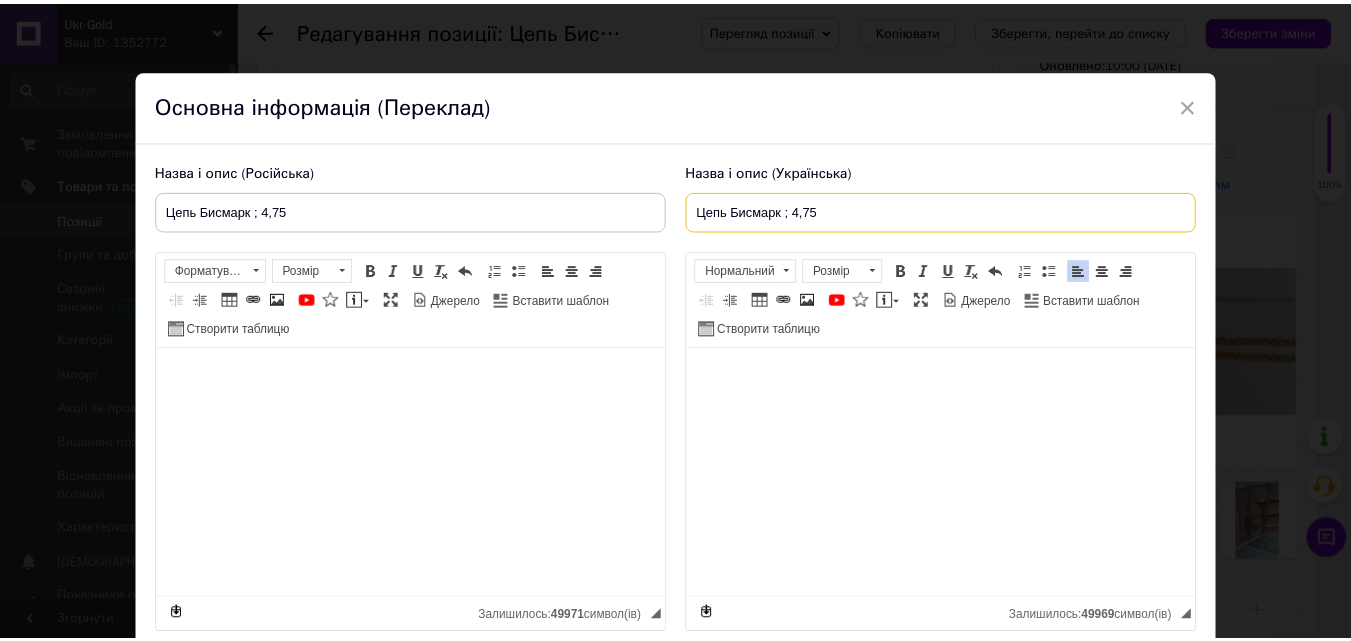 scroll, scrollTop: 158, scrollLeft: 0, axis: vertical 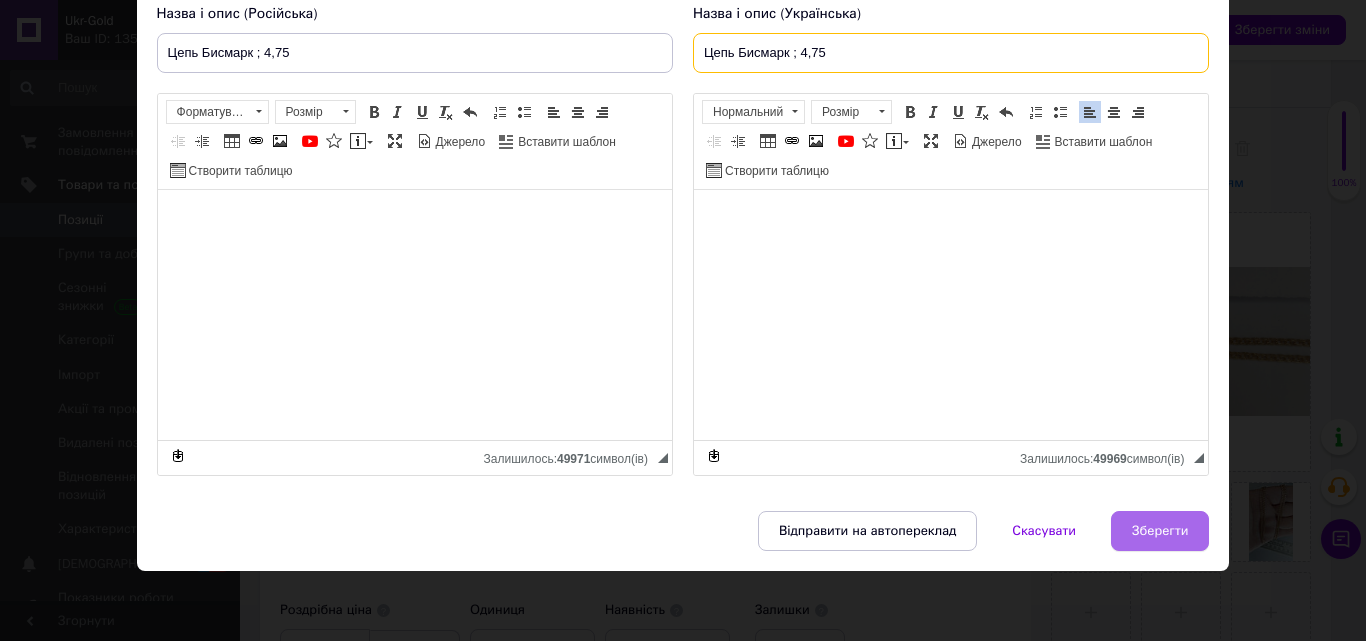 type on "Цепь Бисмарк ; 4,75" 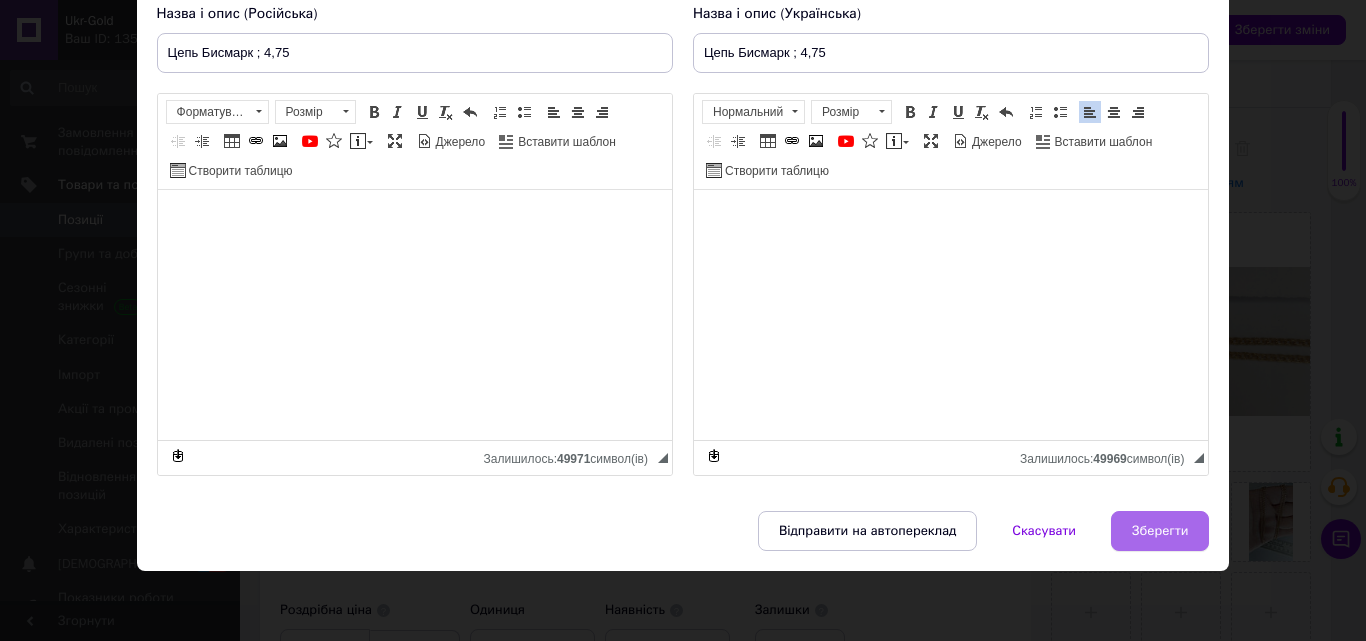 click on "Зберегти" at bounding box center (1160, 531) 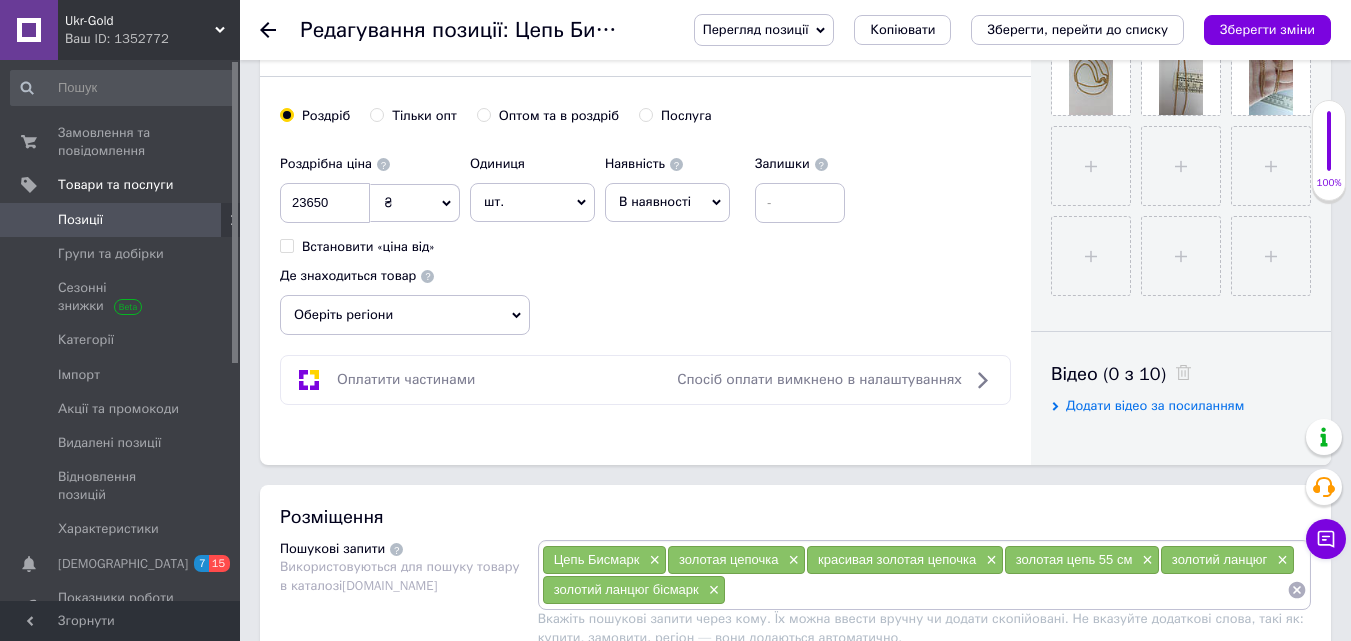 scroll, scrollTop: 805, scrollLeft: 0, axis: vertical 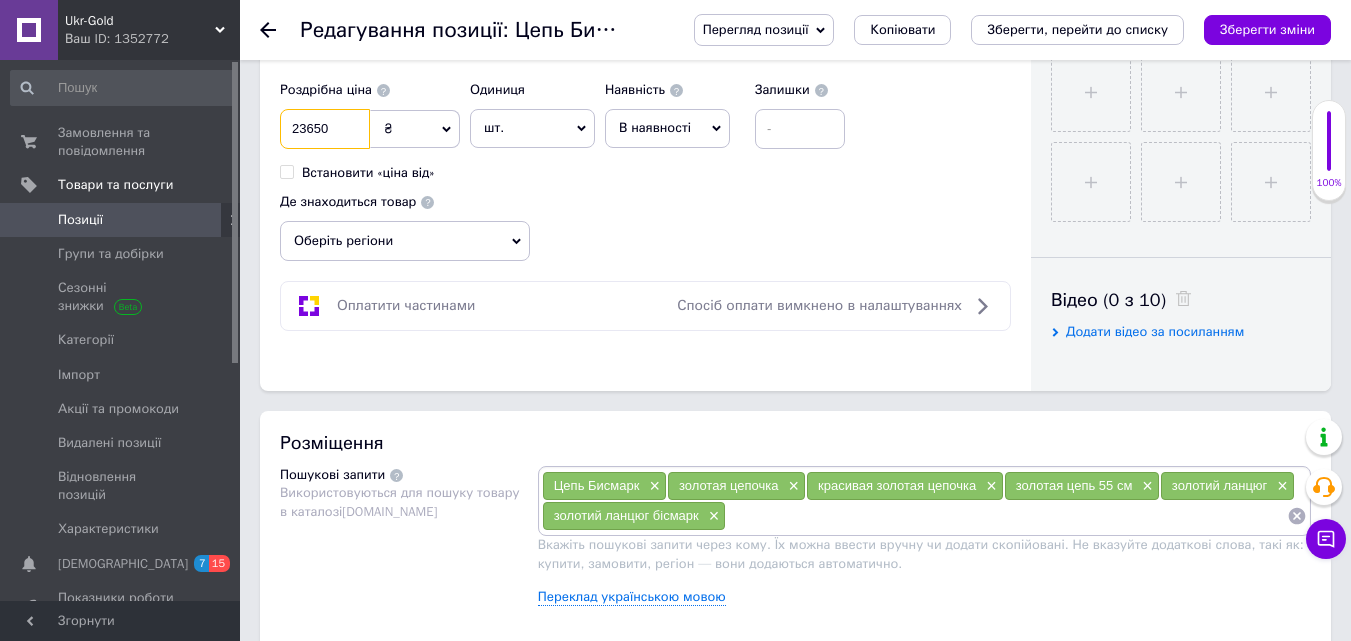 click on "23650" at bounding box center (325, 129) 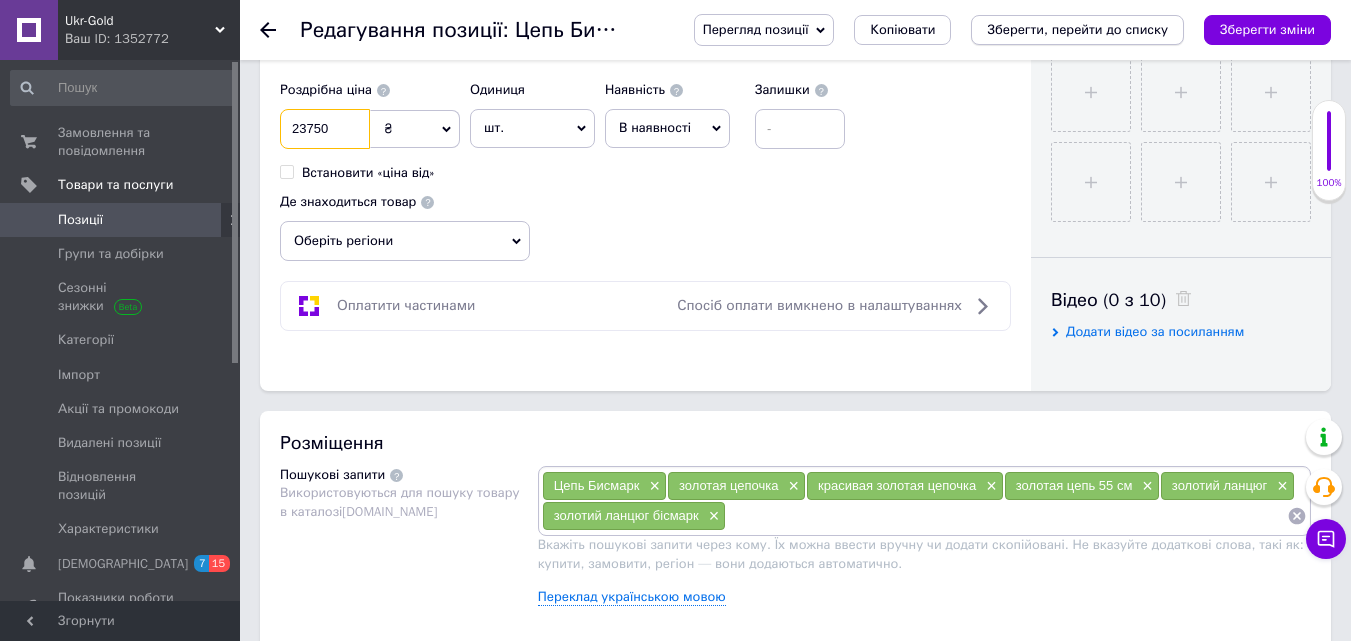 type on "23750" 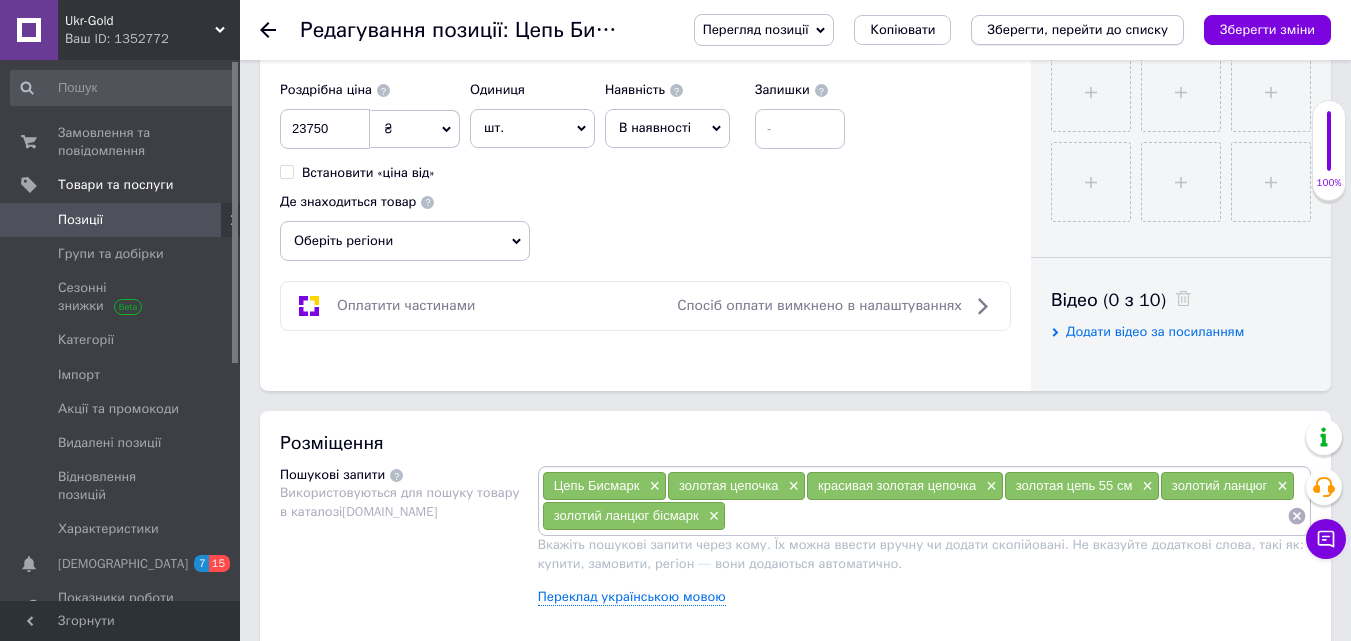 click on "Зберегти, перейти до списку" at bounding box center [1077, 29] 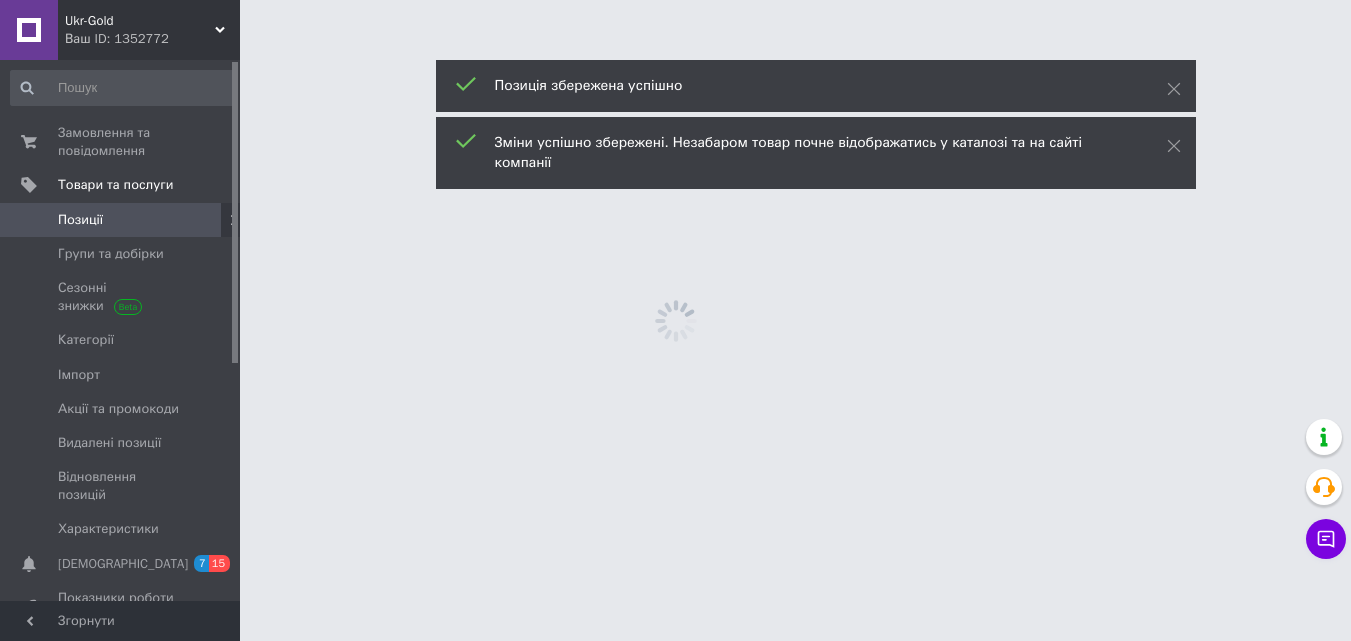 scroll, scrollTop: 0, scrollLeft: 0, axis: both 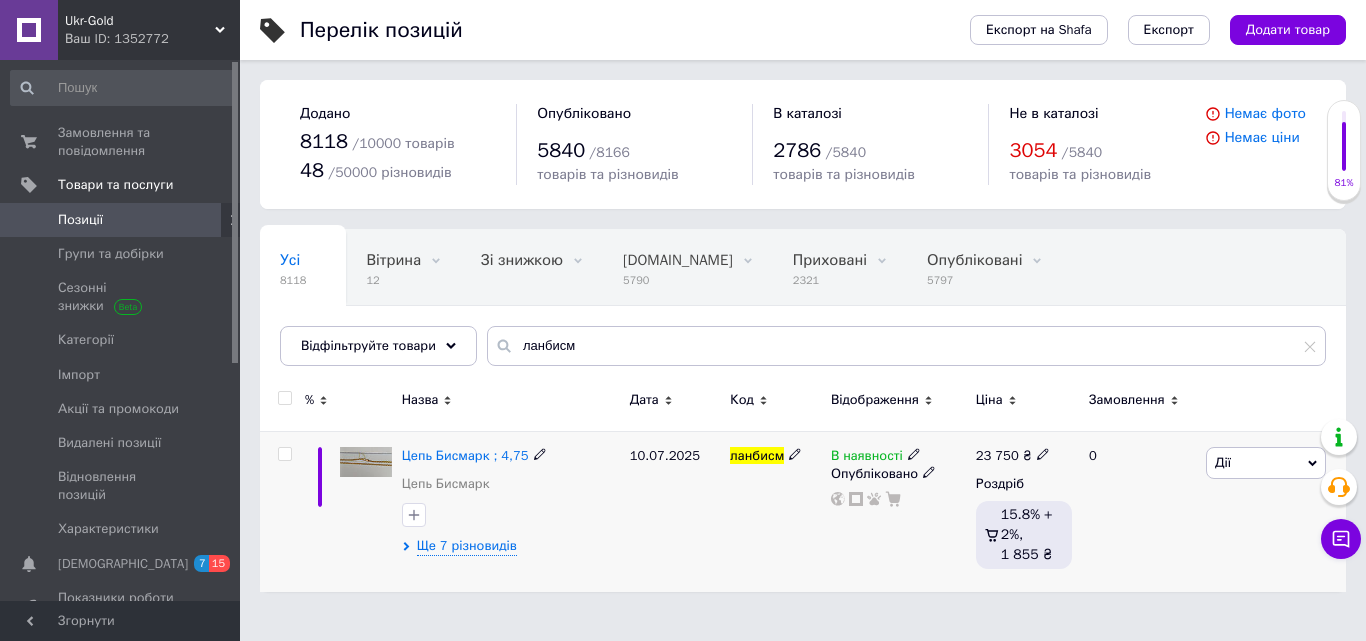 click on "Дії" at bounding box center (1266, 463) 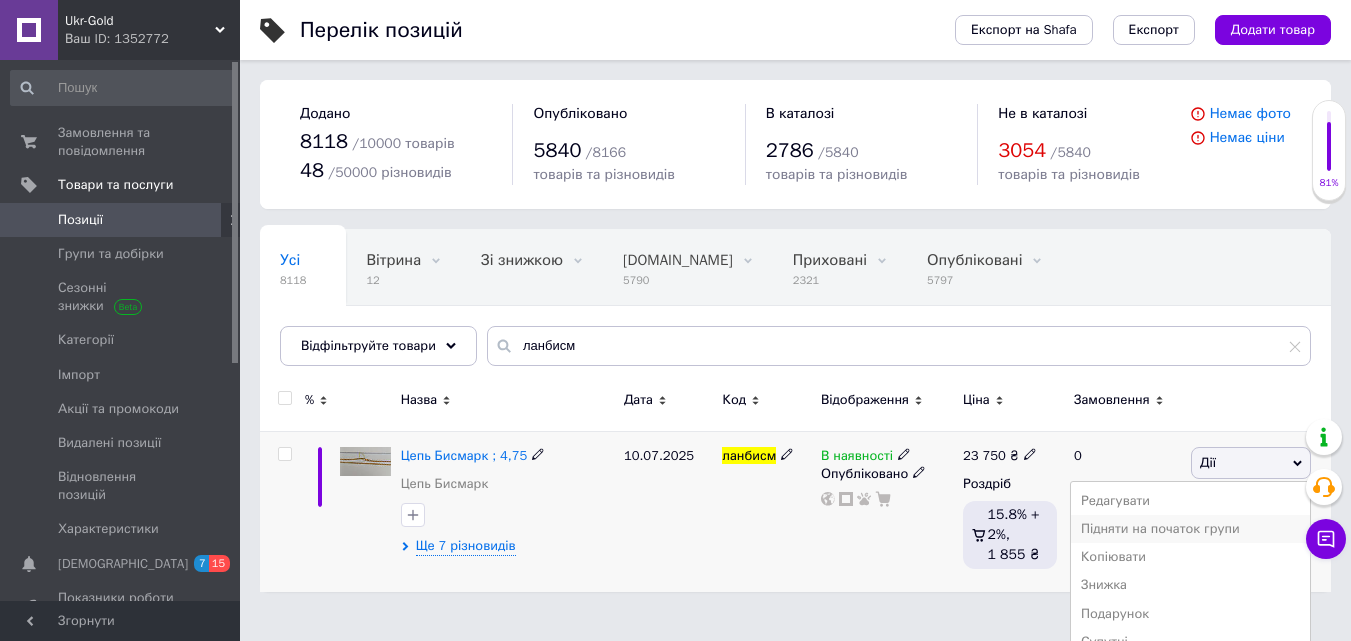 click on "Підняти на початок групи" at bounding box center [1190, 529] 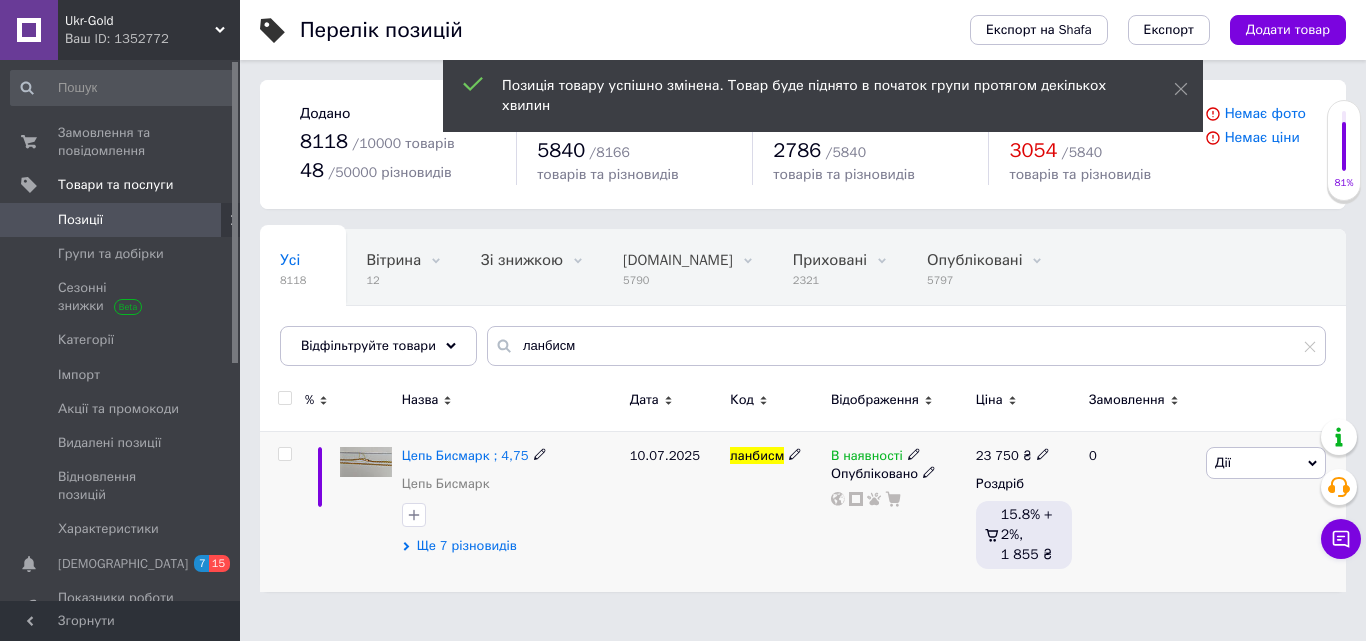 click on "Ще 7 різновидів" at bounding box center (467, 546) 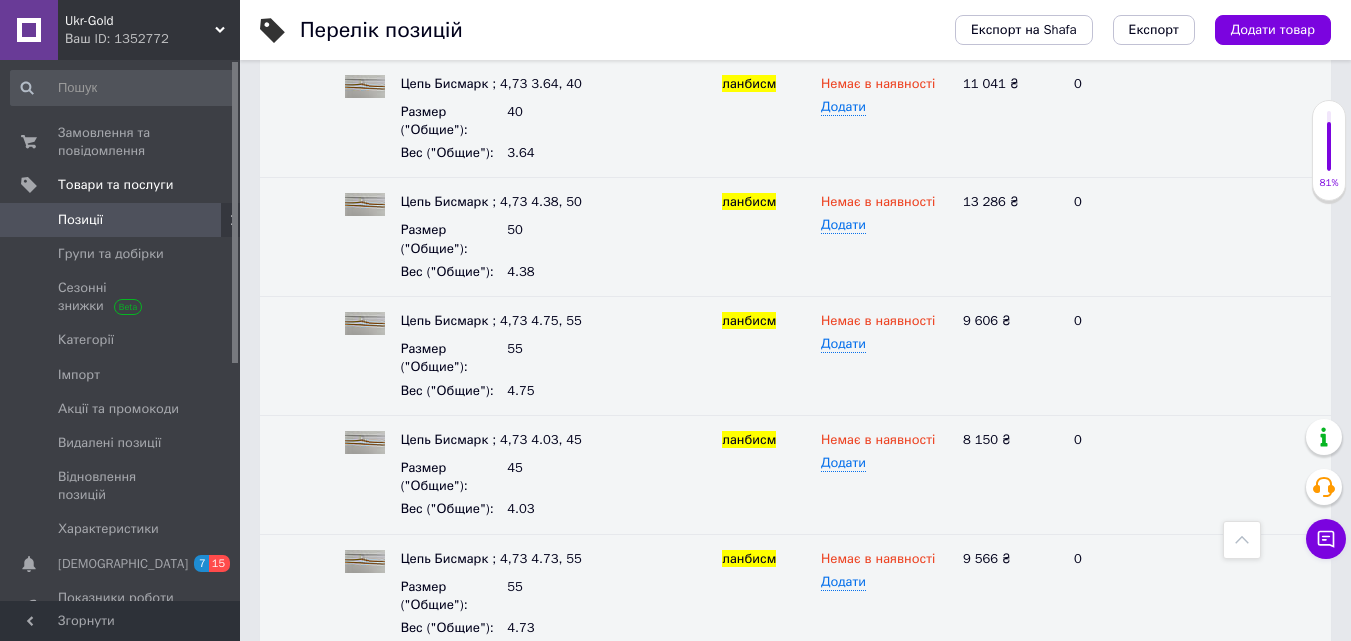 scroll, scrollTop: 802, scrollLeft: 0, axis: vertical 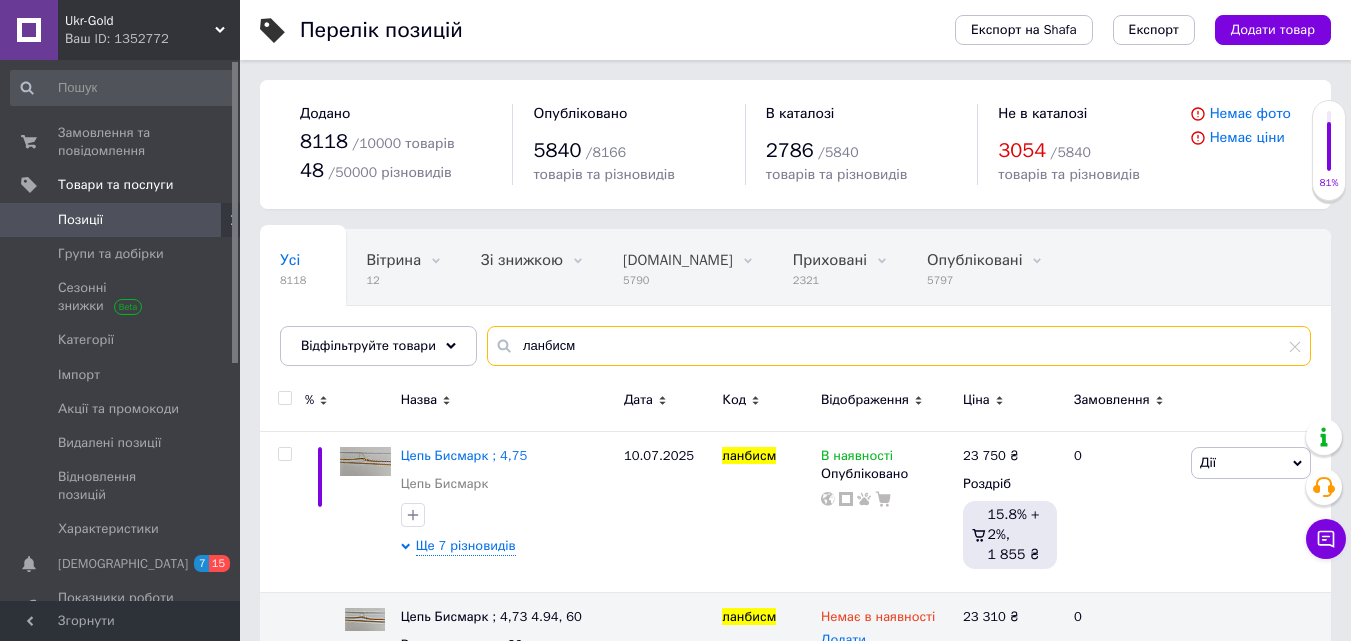 click on "ланбисм" at bounding box center [899, 346] 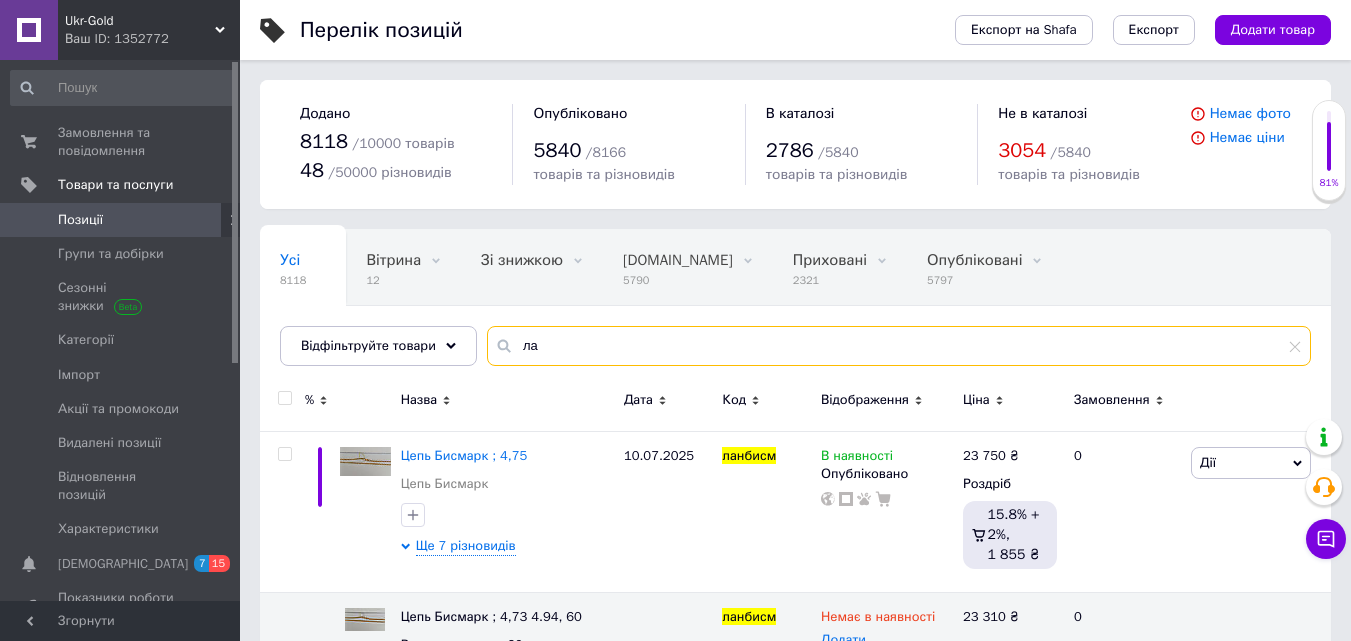 type on "л" 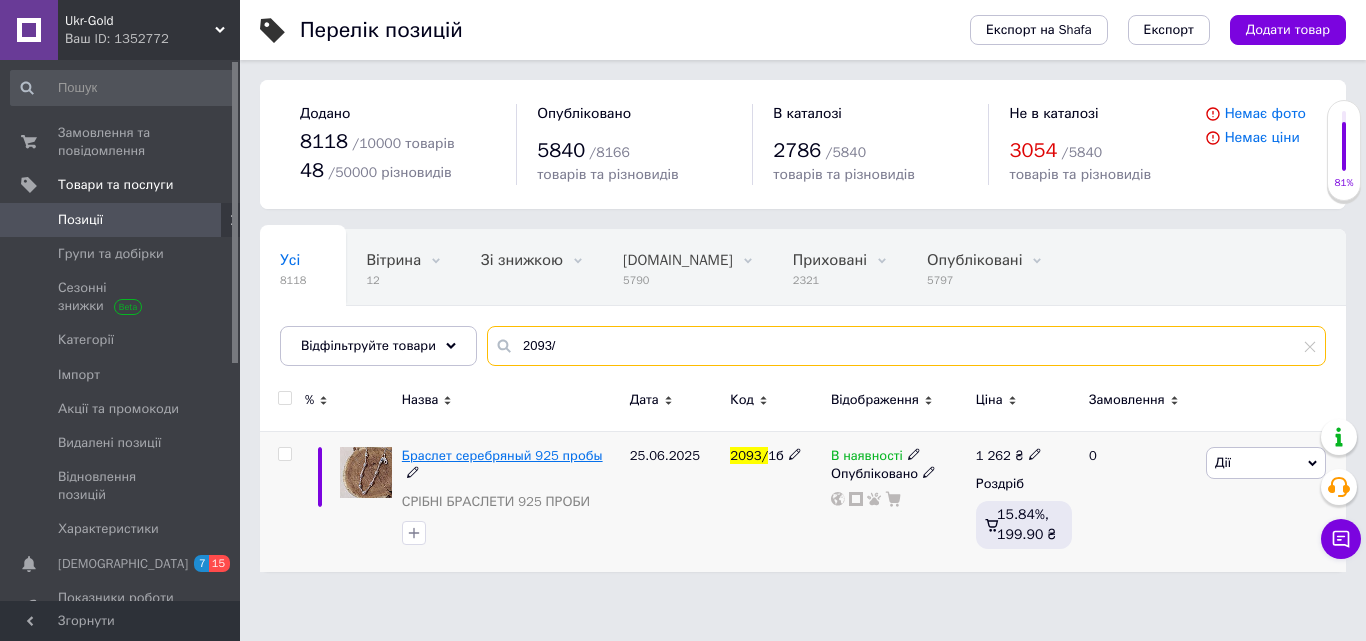 type on "2093/" 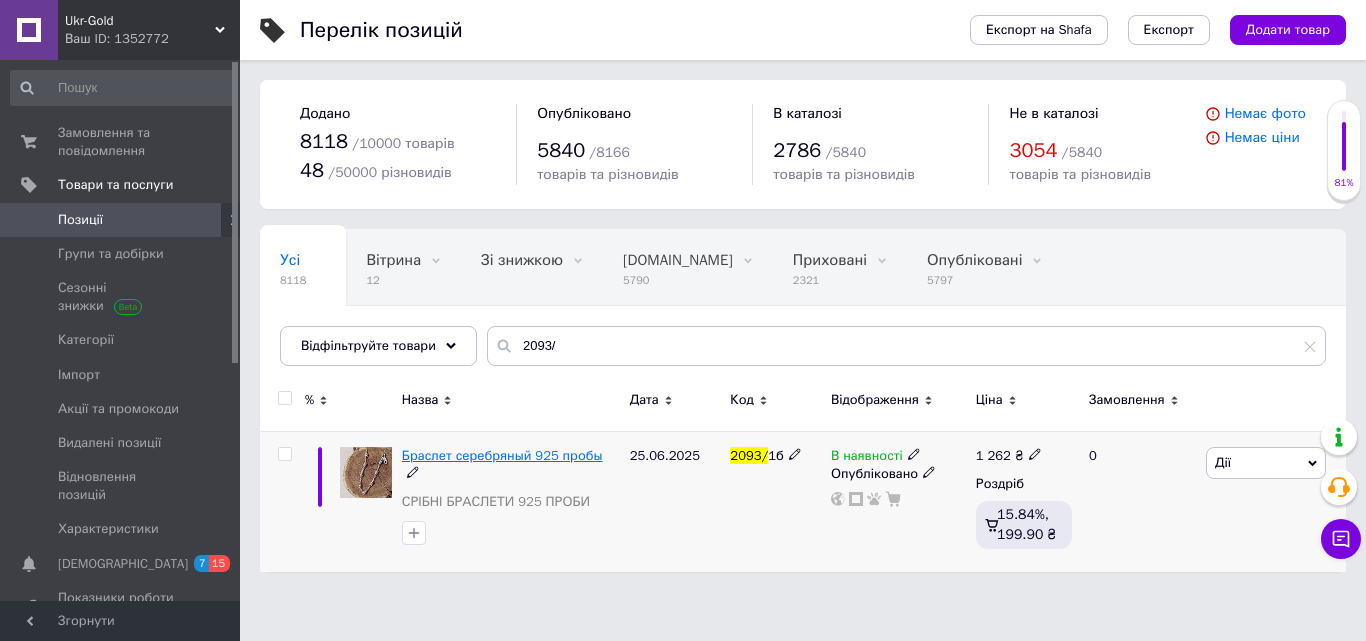 click on "Браслет серебряный 925 пробы" at bounding box center [502, 455] 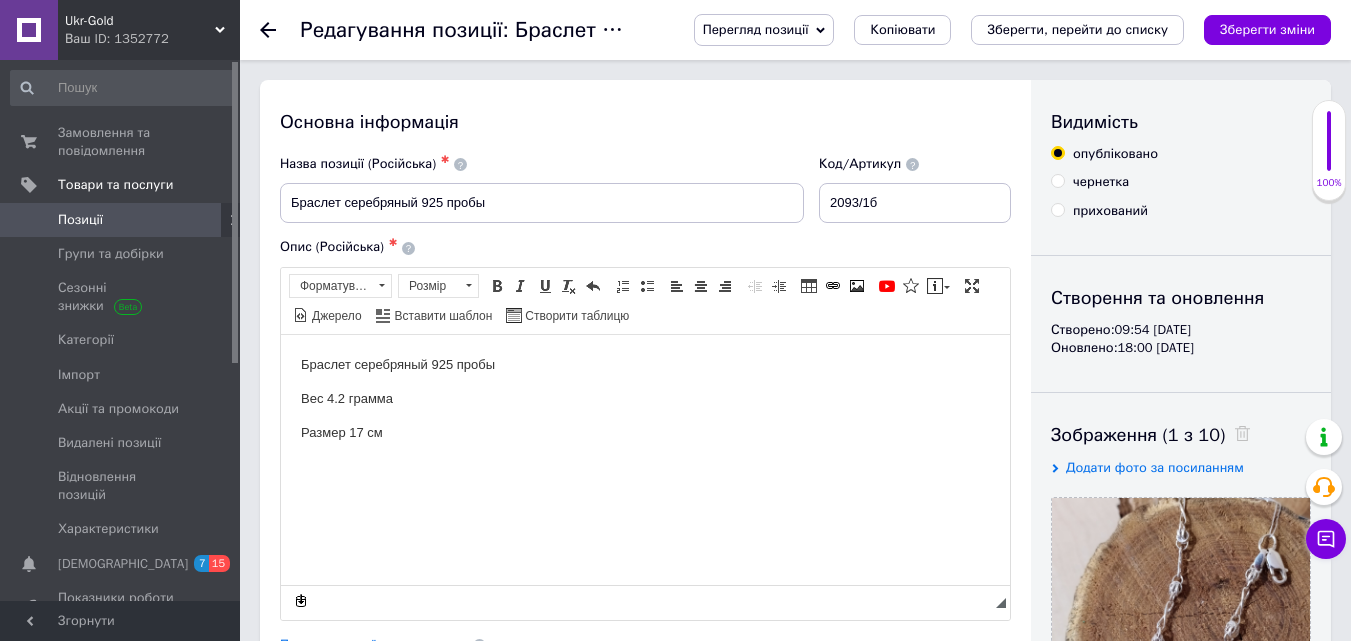 scroll, scrollTop: 0, scrollLeft: 0, axis: both 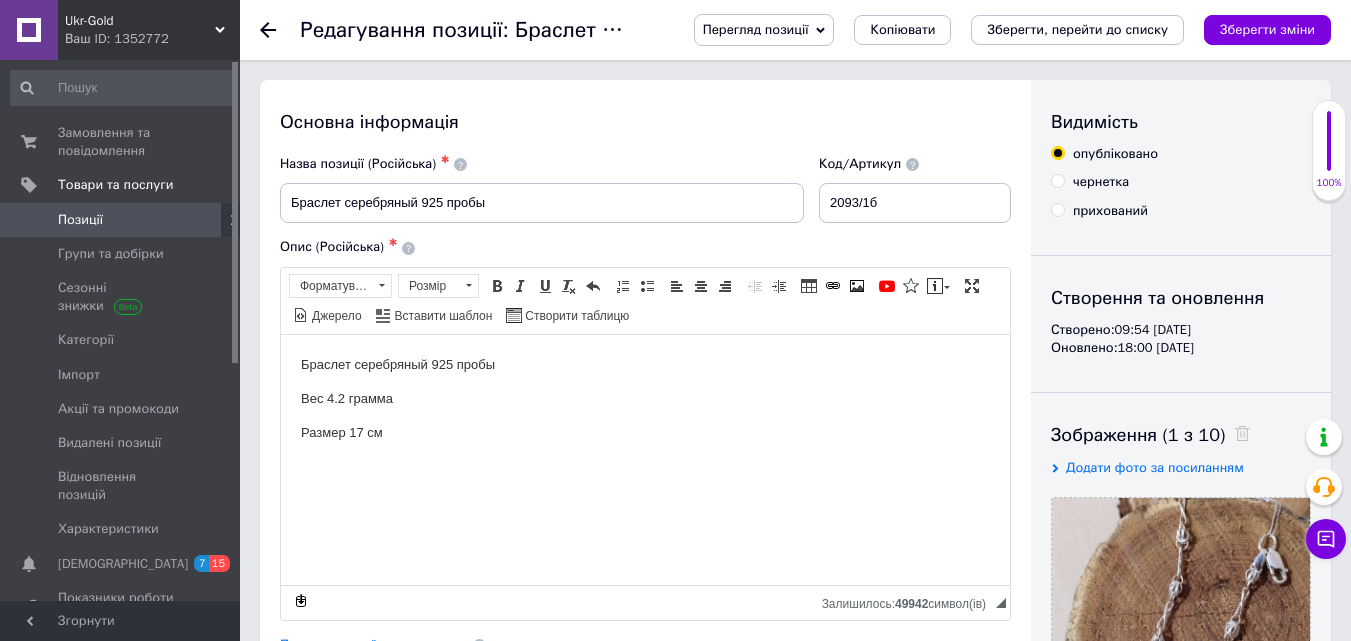click on "Редагування позиції: Браслет серебряный 925 пробы Перегляд позиції Зберегти та переглянути на сайті Зберегти та переглянути на маркетплейсі [DOMAIN_NAME] Копіювати Зберегти, перейти до списку Зберегти зміни" at bounding box center (795, 30) 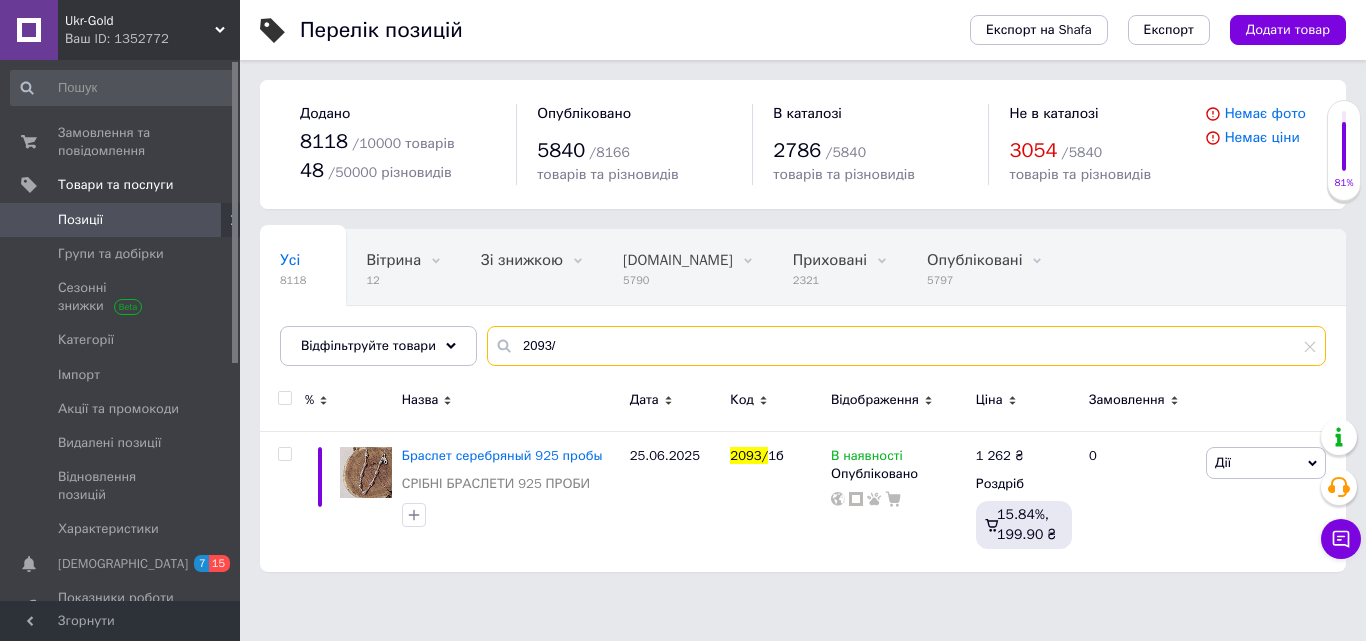 click on "2093/" at bounding box center [906, 346] 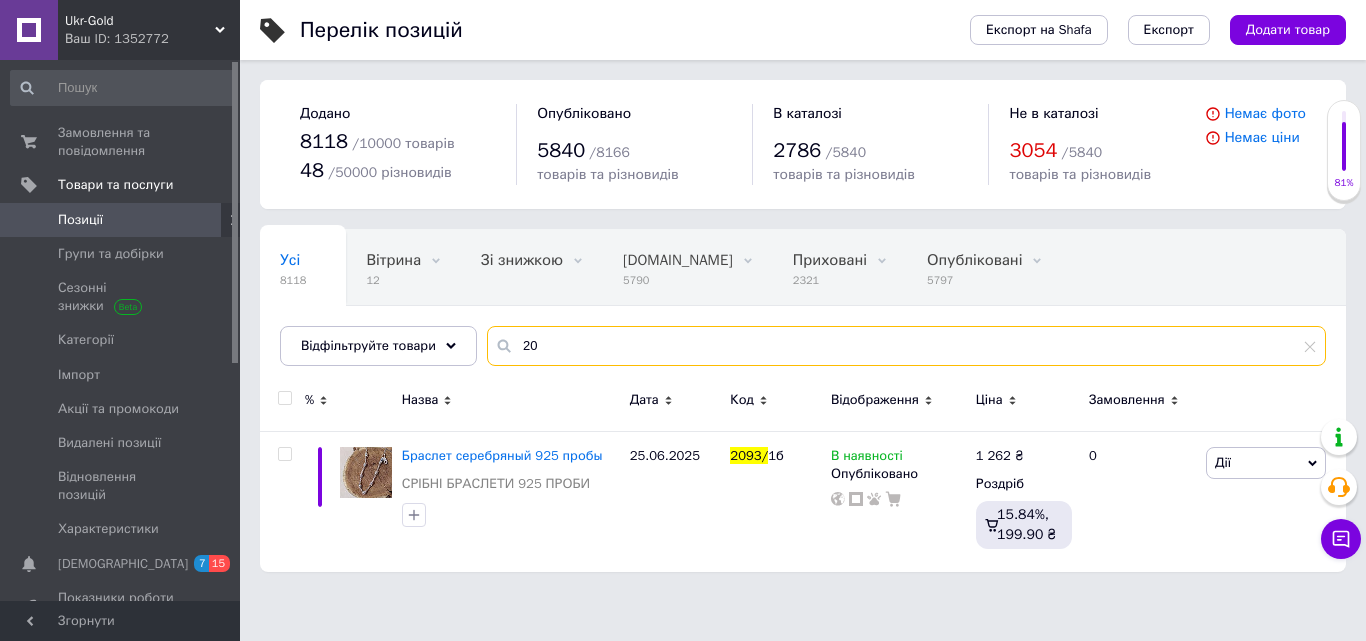 type on "2" 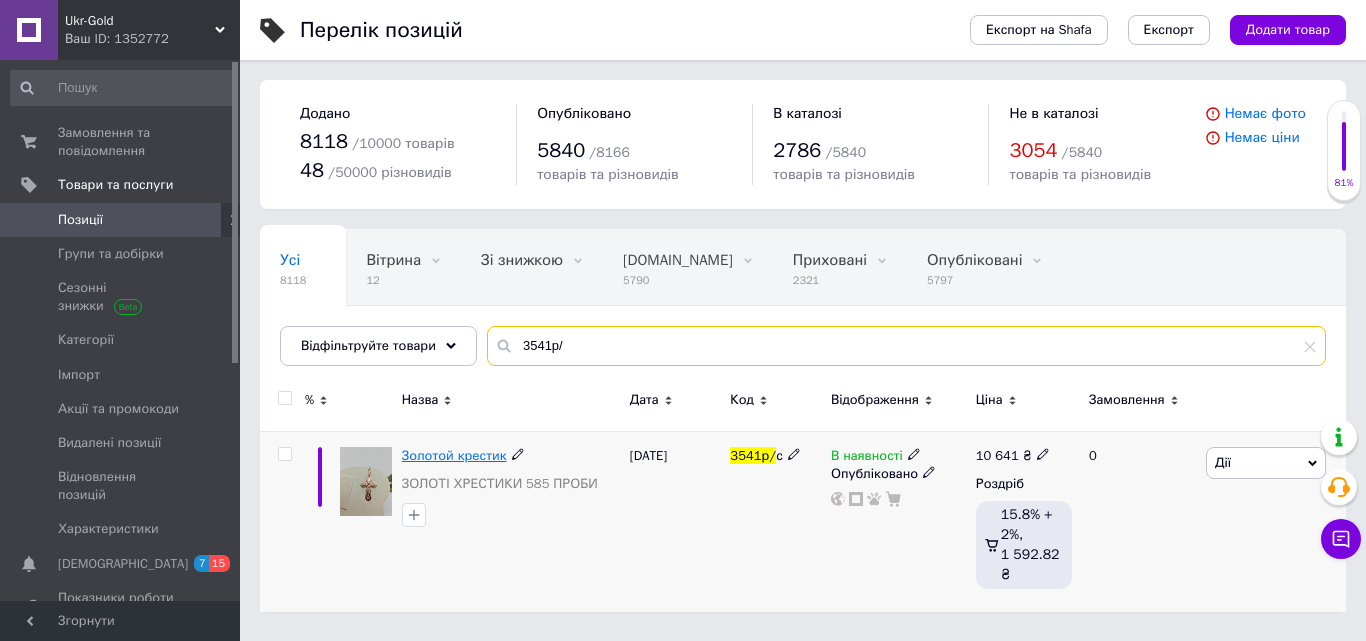 type on "3541р/" 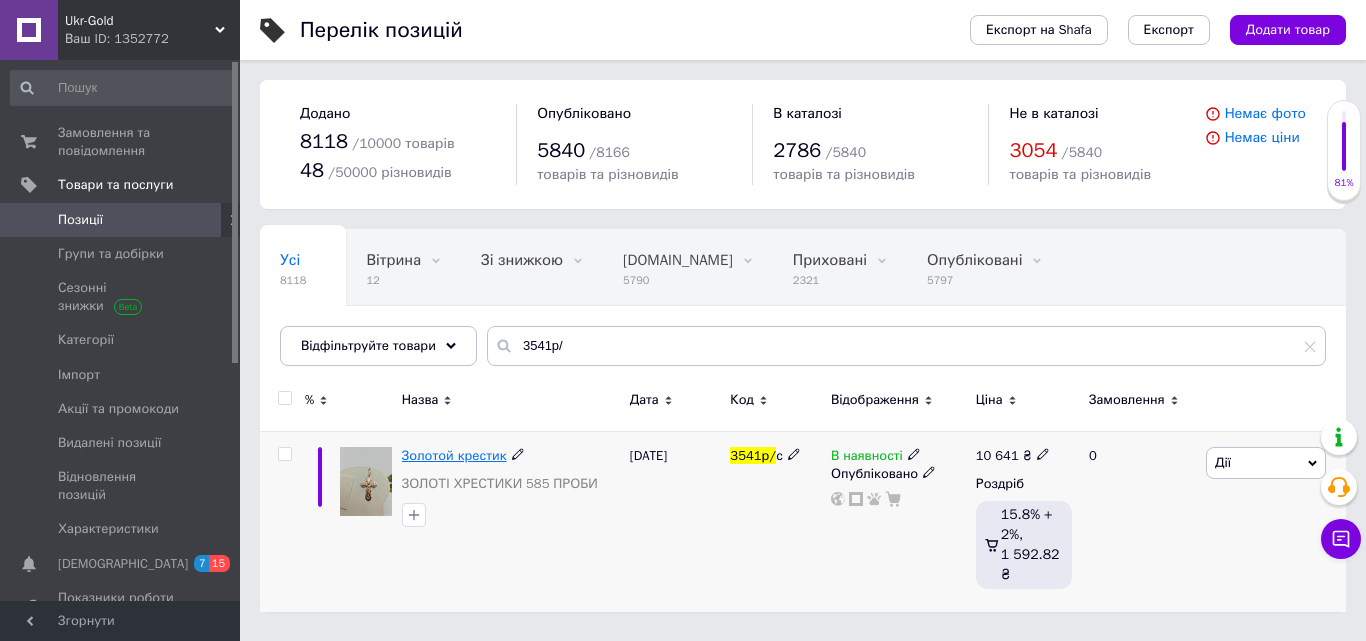 click on "Золотой крестик" at bounding box center (454, 455) 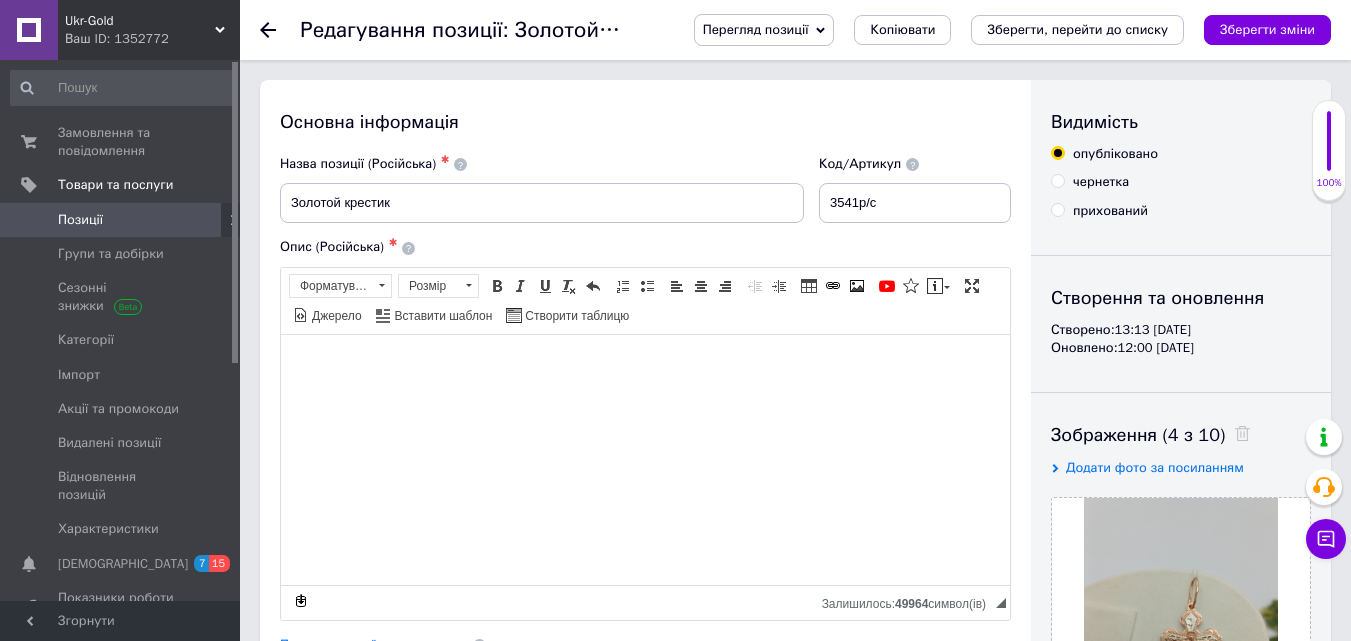 click 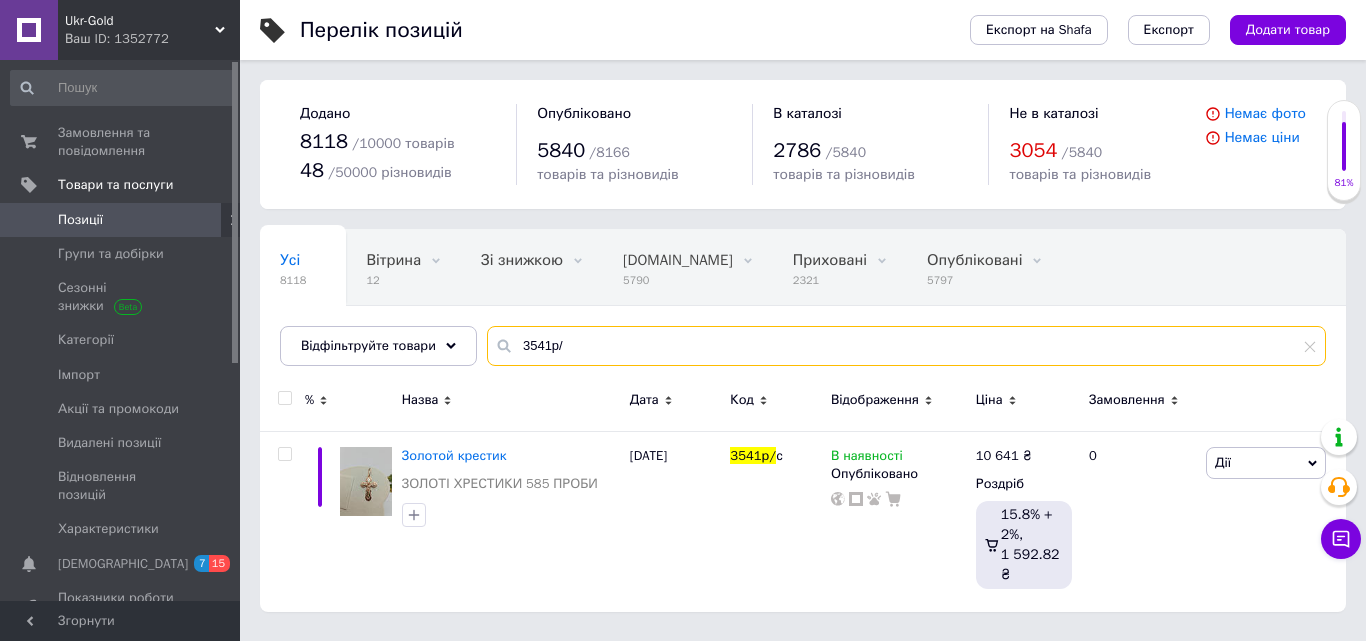 click on "3541р/" at bounding box center (906, 346) 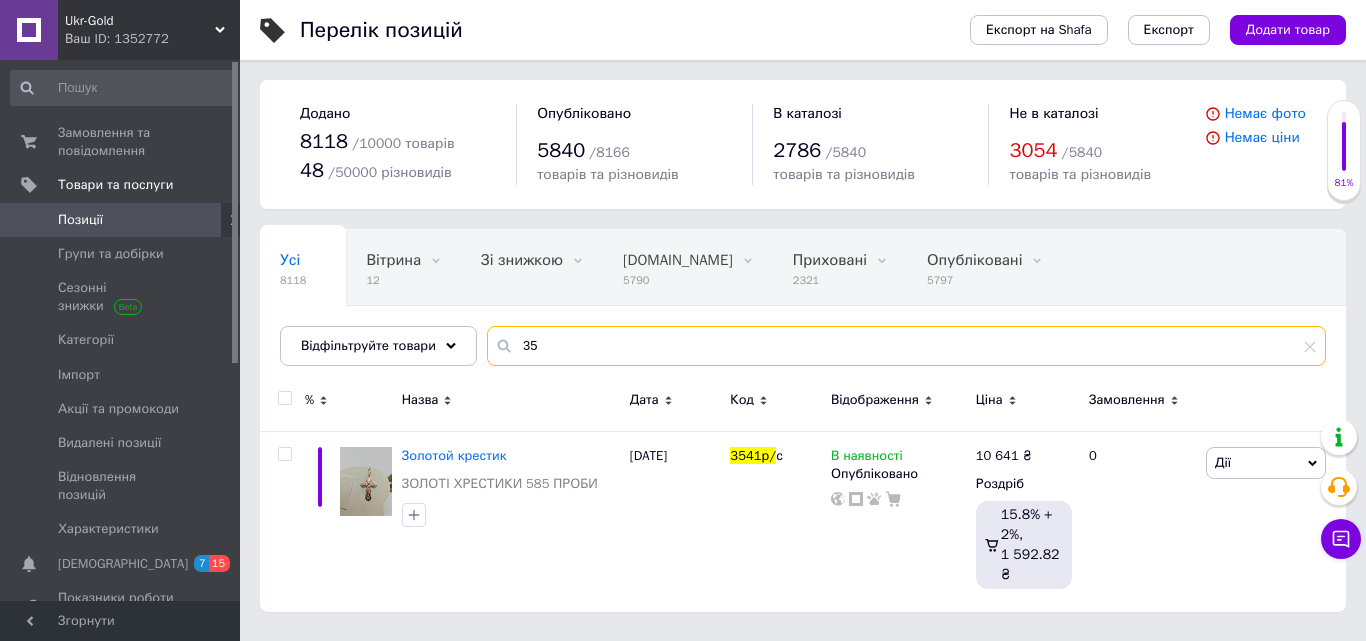 type on "3" 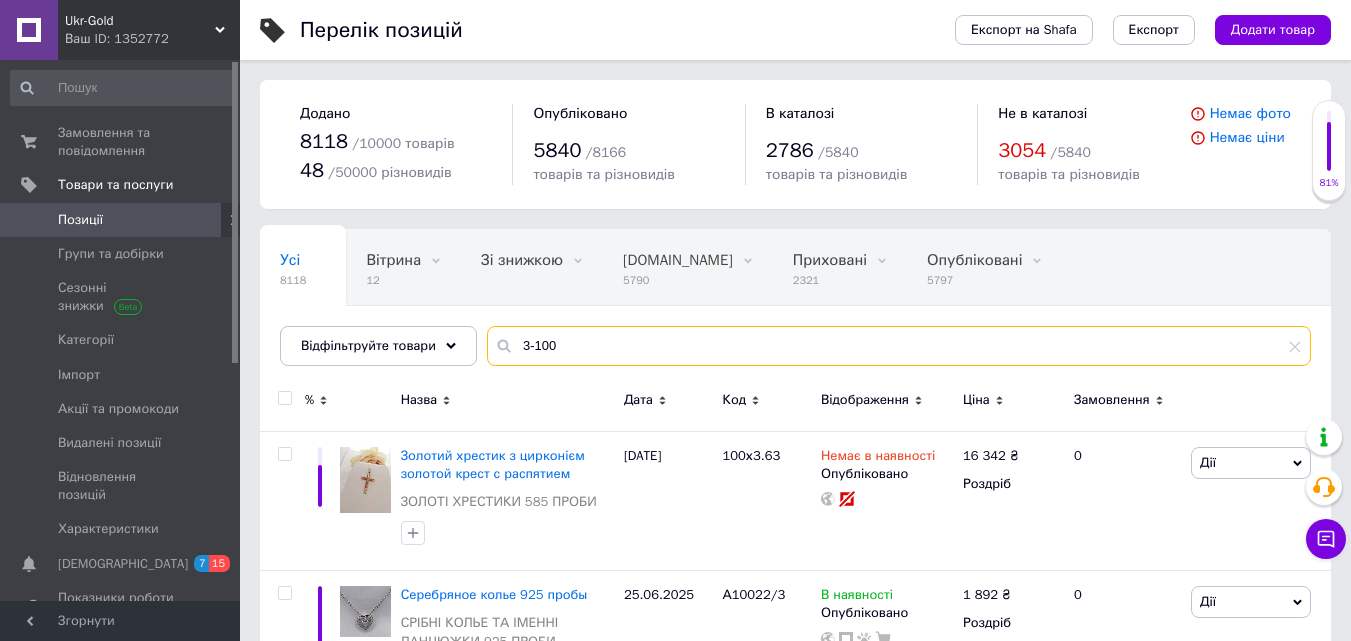 click on "3-100" at bounding box center [899, 346] 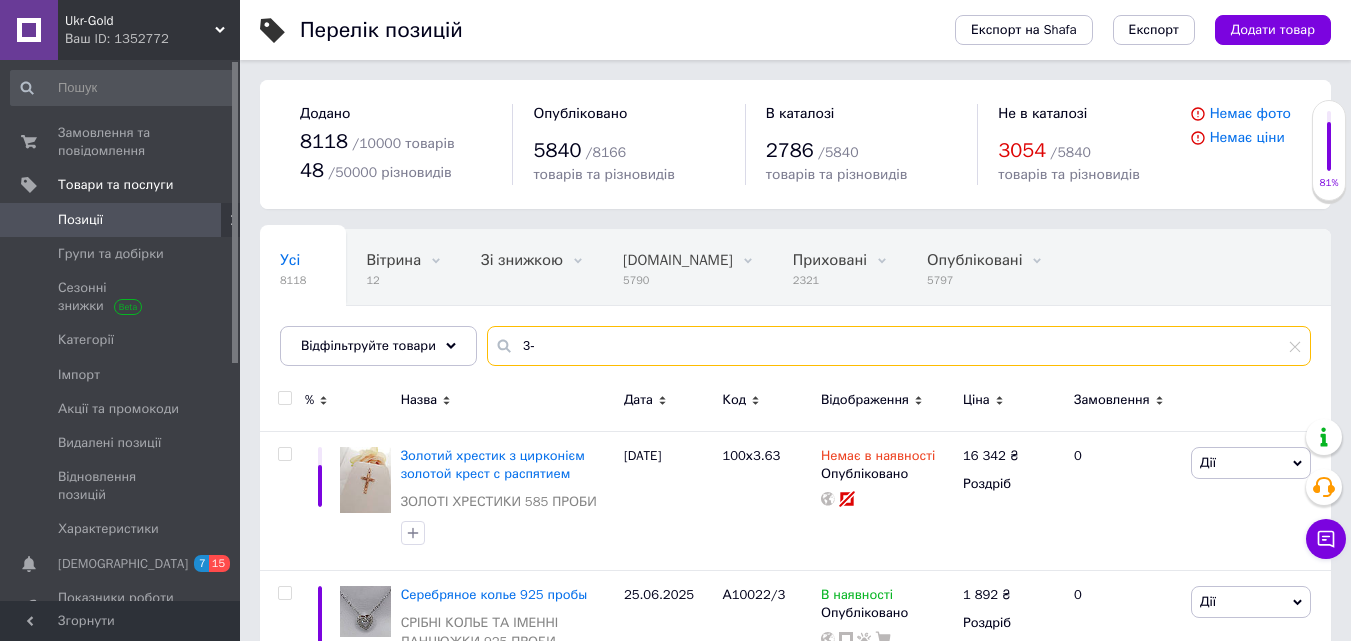 type on "3" 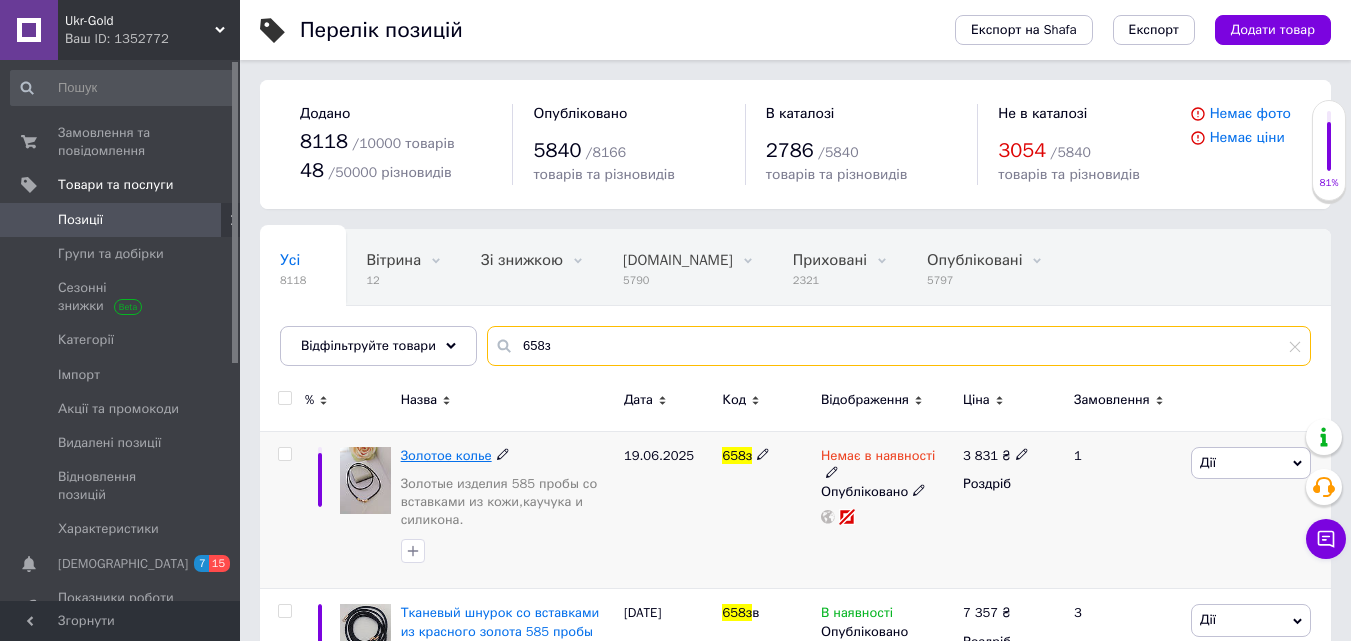 type on "658з" 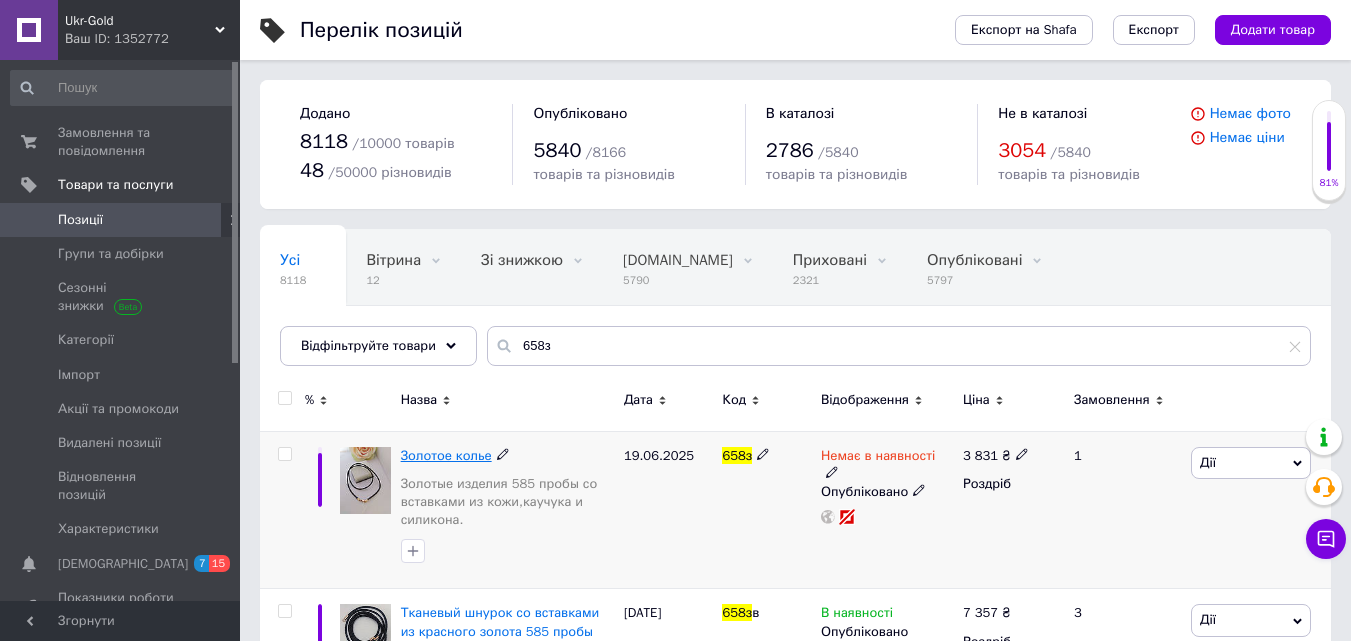 click on "Золотое колье" at bounding box center [446, 455] 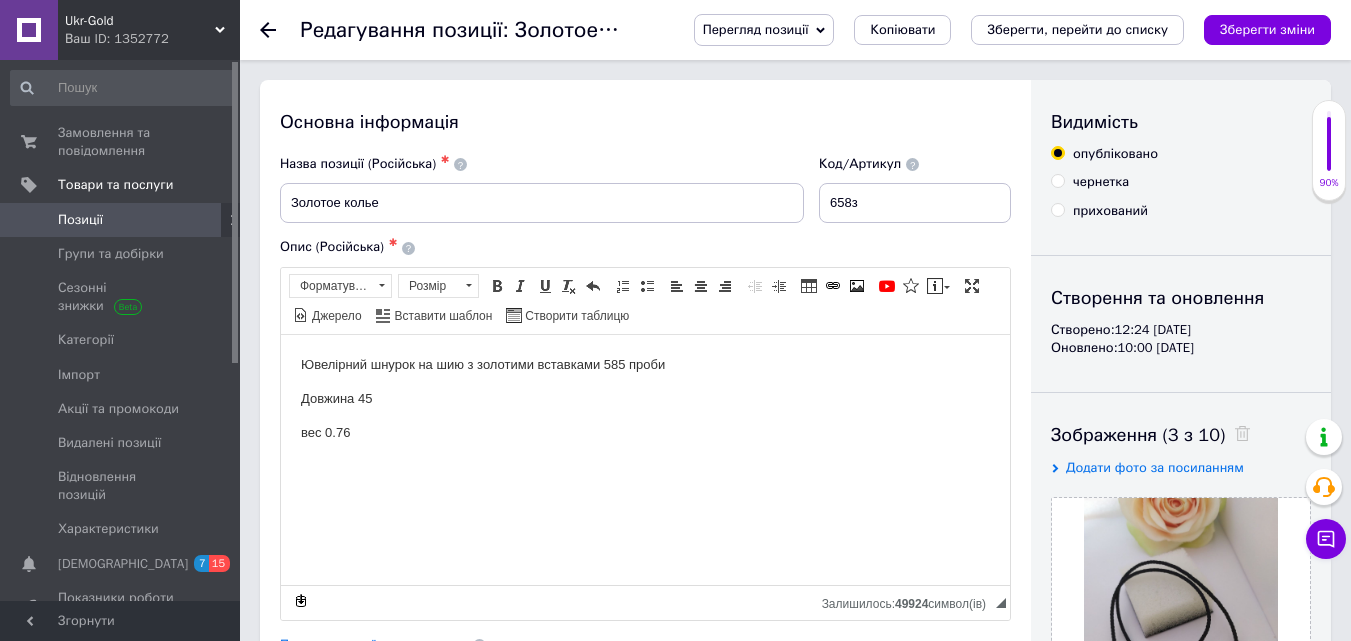 scroll, scrollTop: 0, scrollLeft: 0, axis: both 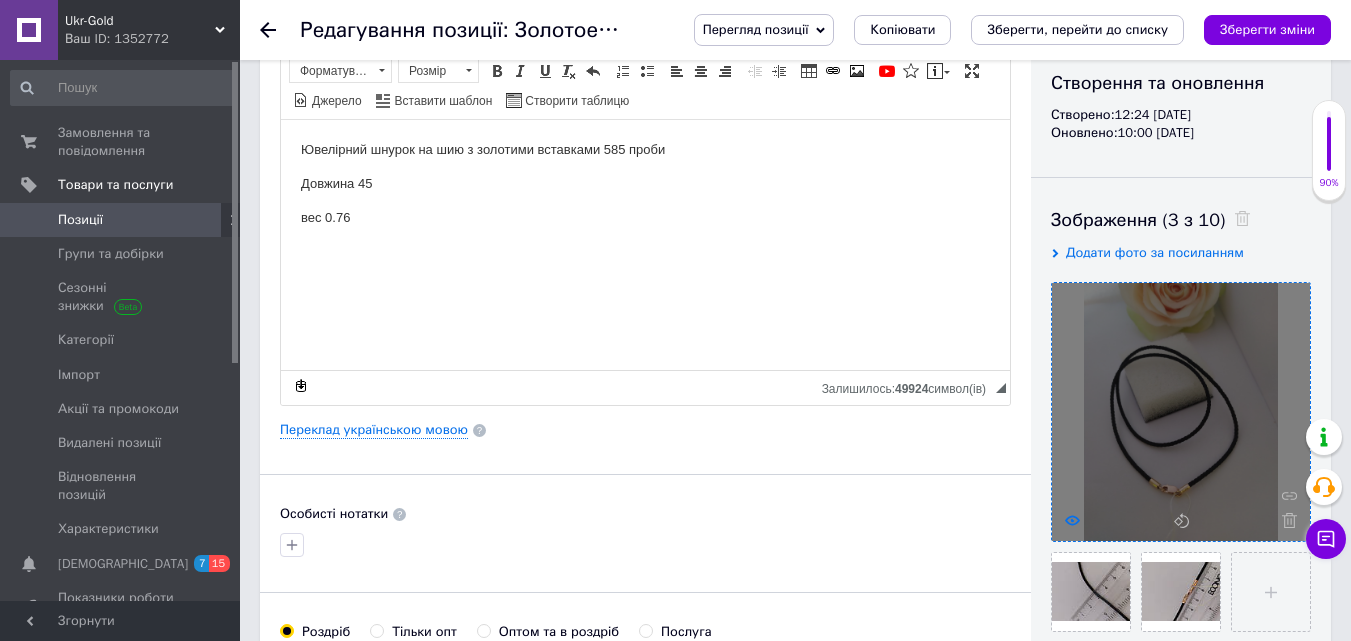 click 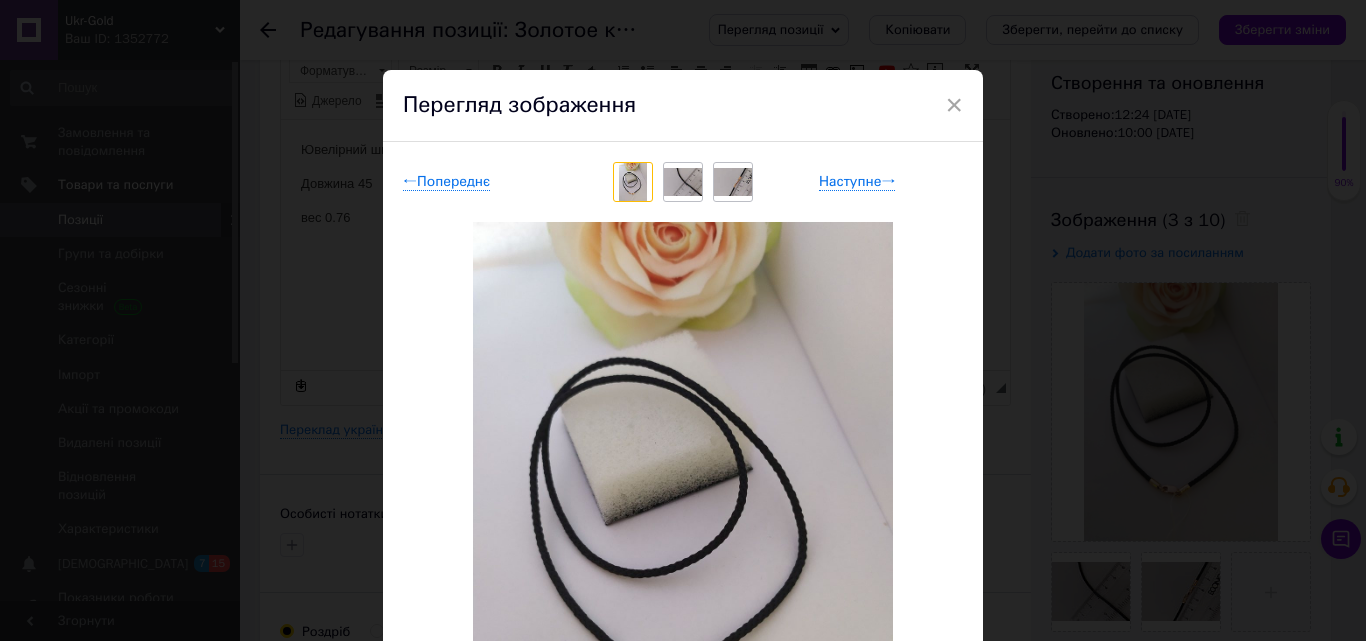 click on "Перегляд зображення" at bounding box center (683, 106) 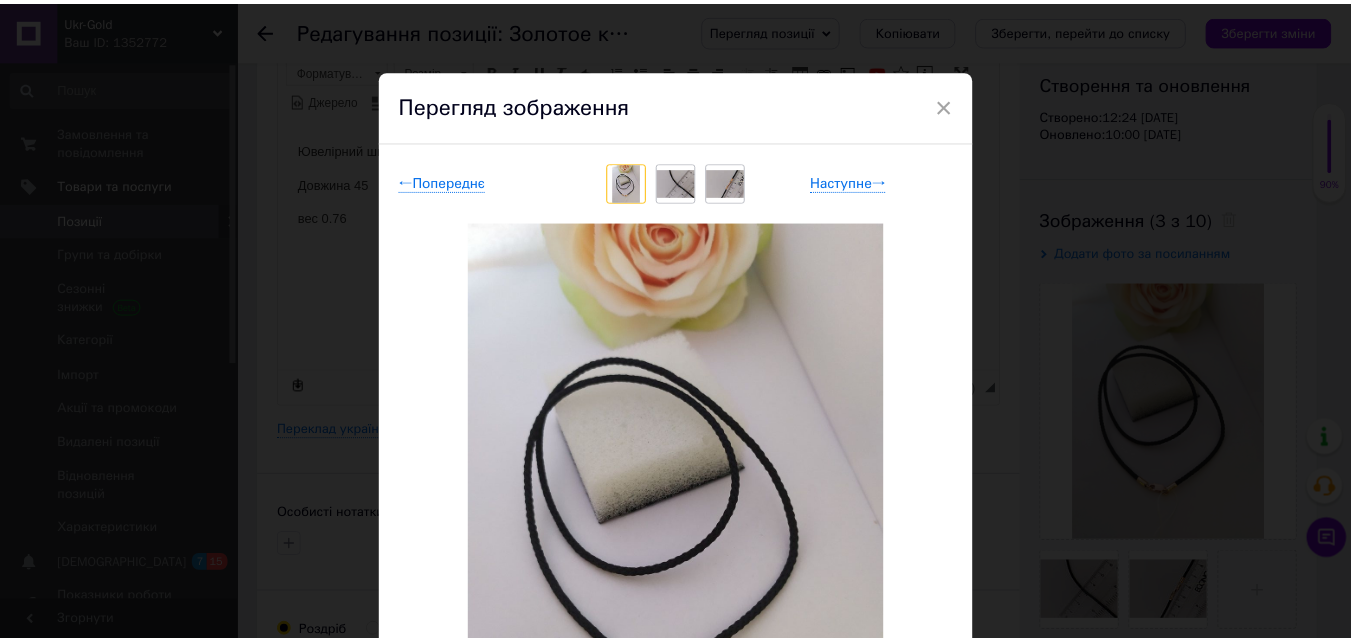 scroll, scrollTop: 53, scrollLeft: 0, axis: vertical 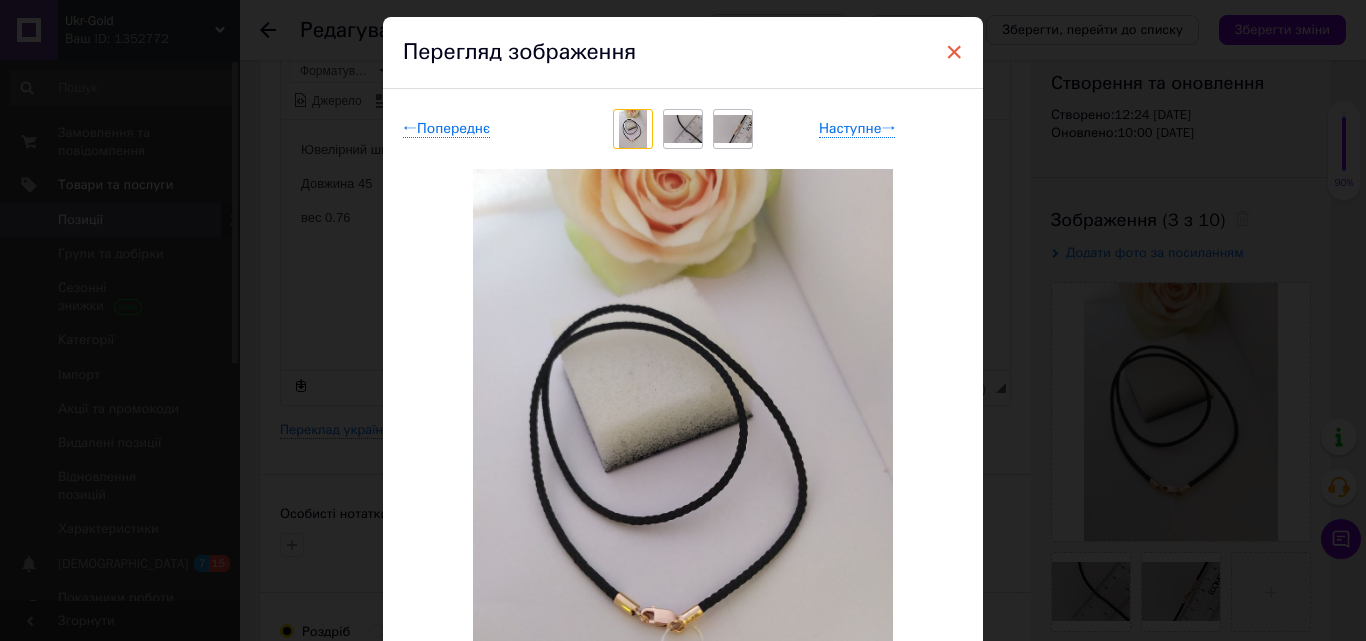 click on "×" at bounding box center [954, 52] 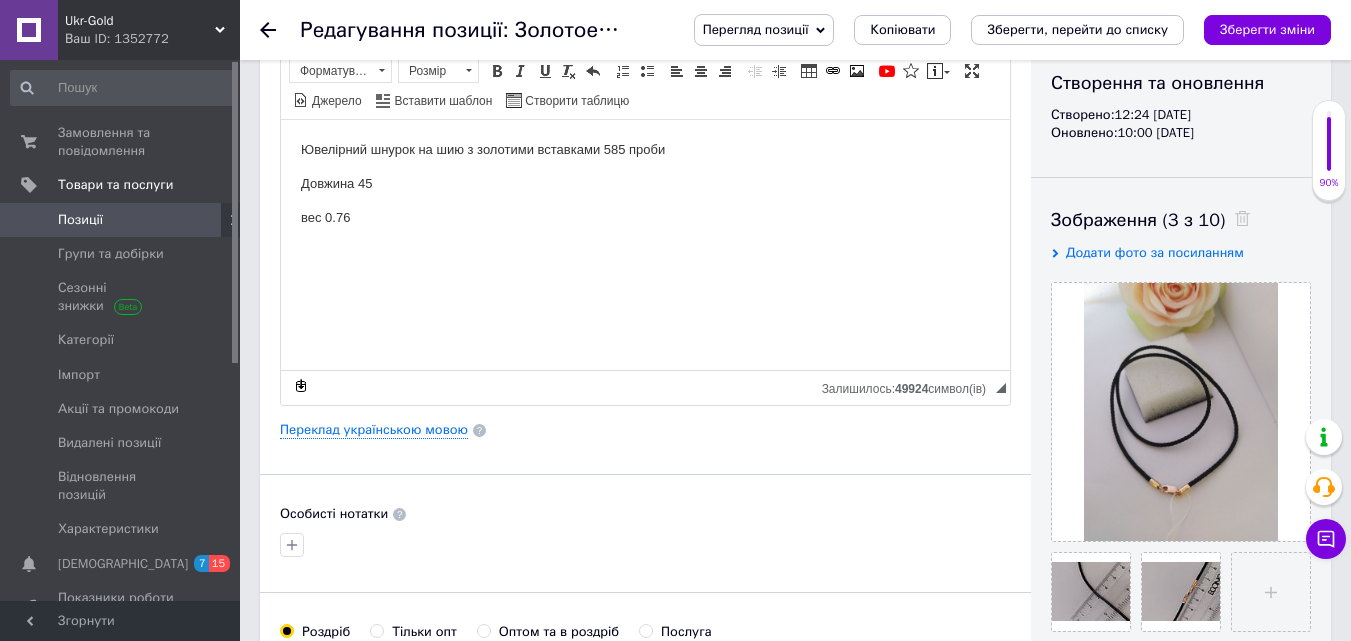 click on "Копіювати" at bounding box center (902, 30) 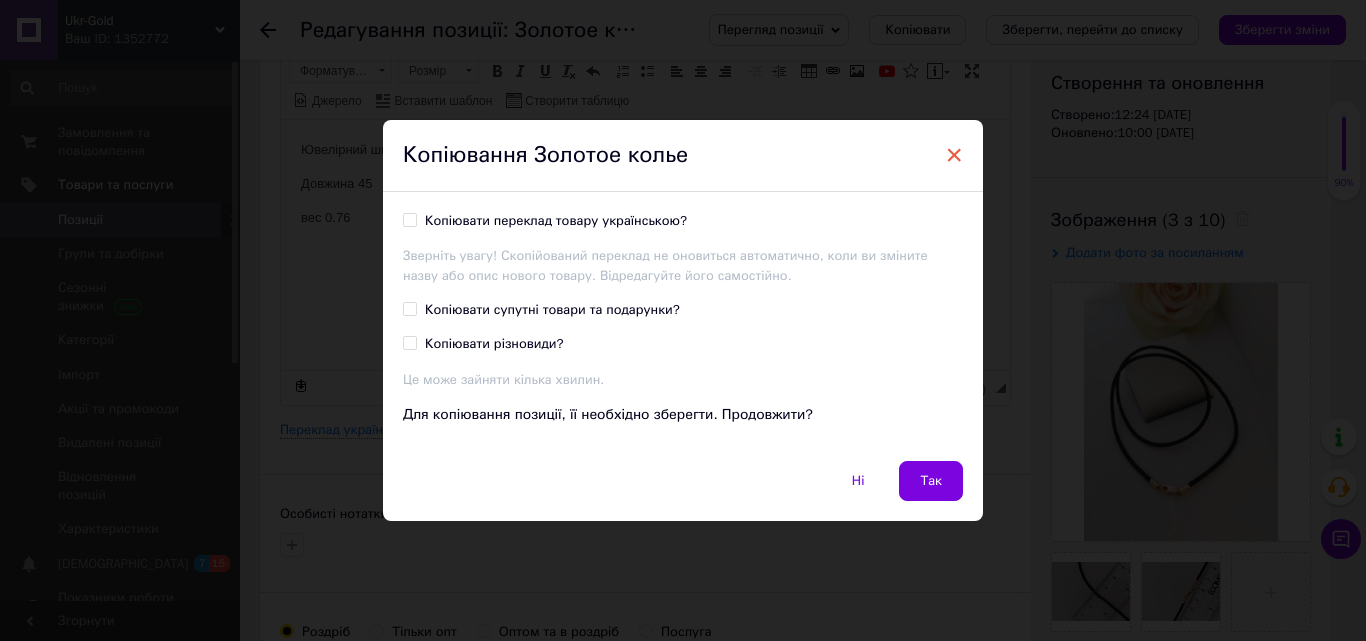 click on "×" at bounding box center [954, 155] 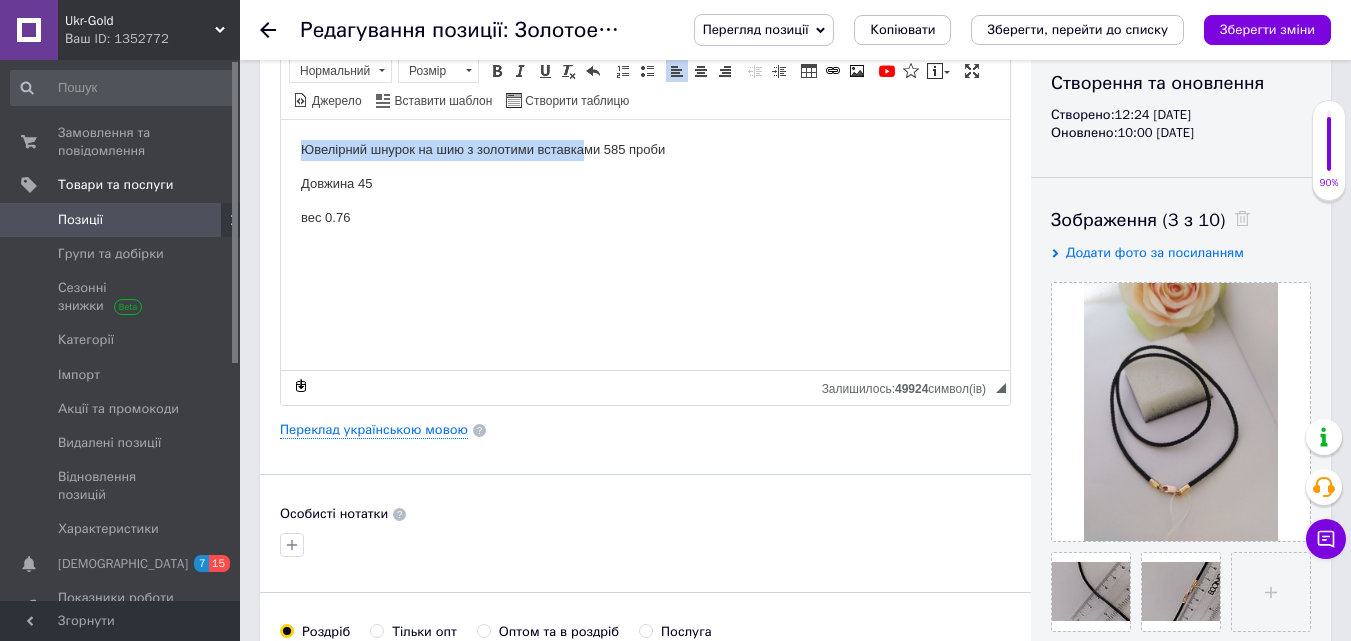 click on "Ювелірний шнурок на шию з золотими вставками 585 проби Довжина 45 вес 0.76" at bounding box center [645, 183] 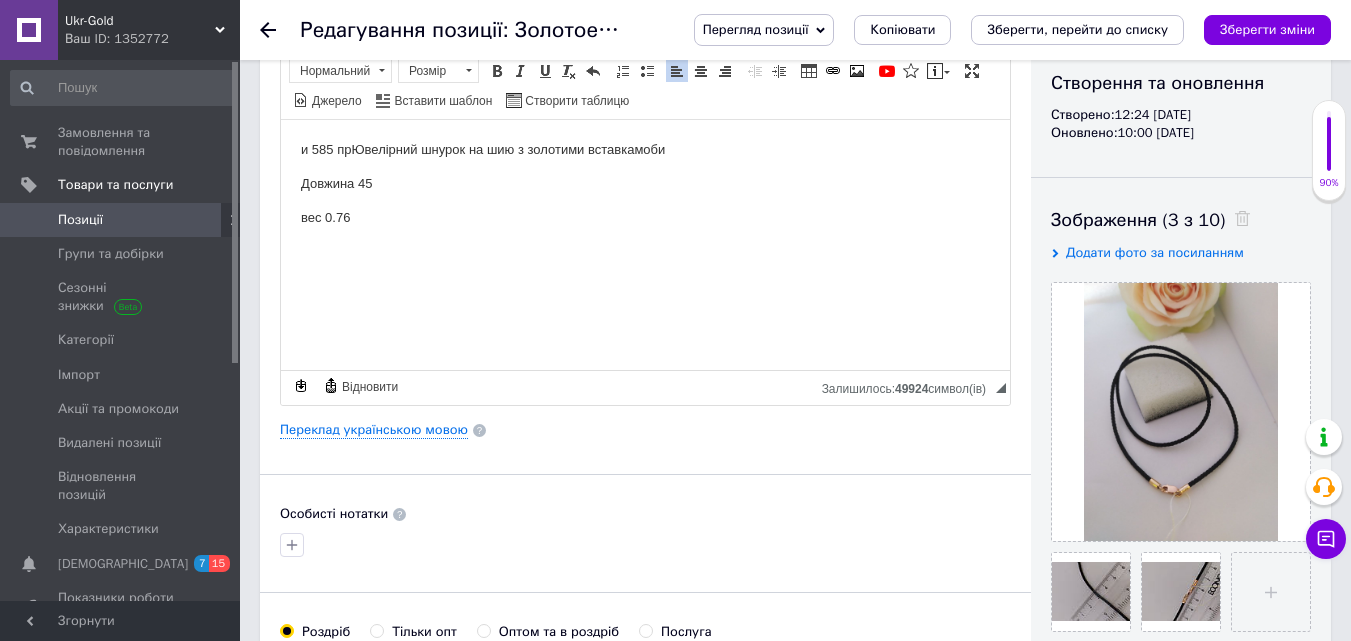 click 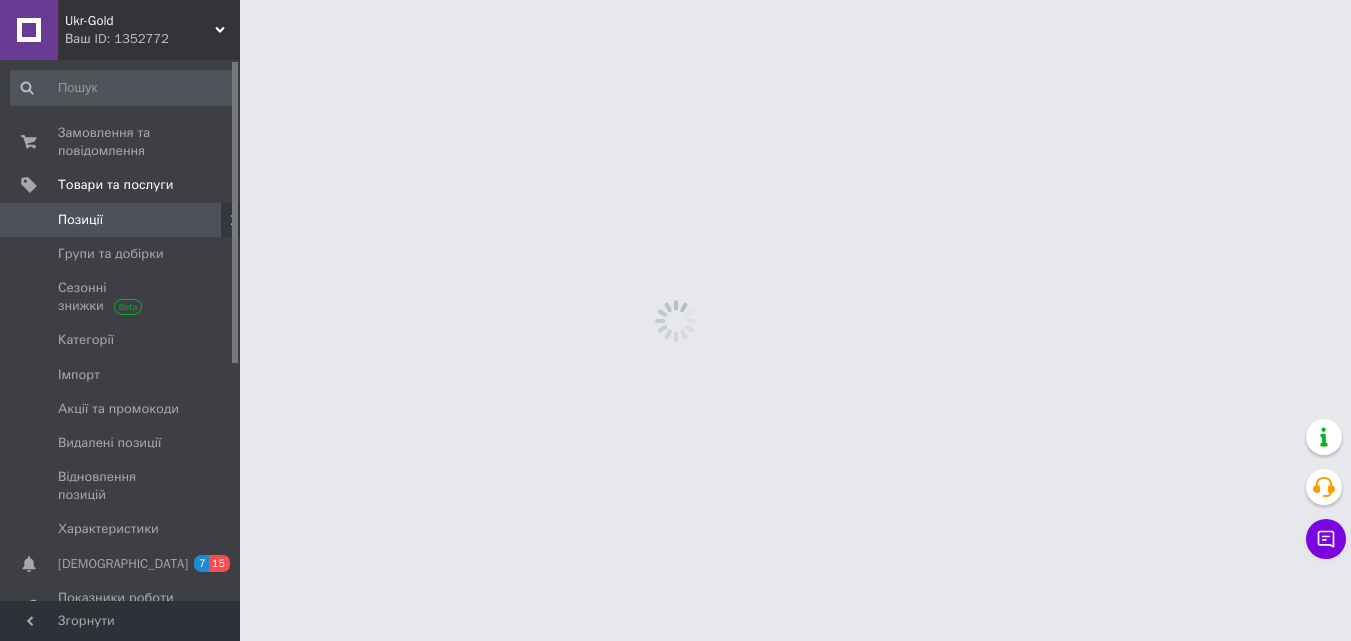 scroll, scrollTop: 0, scrollLeft: 0, axis: both 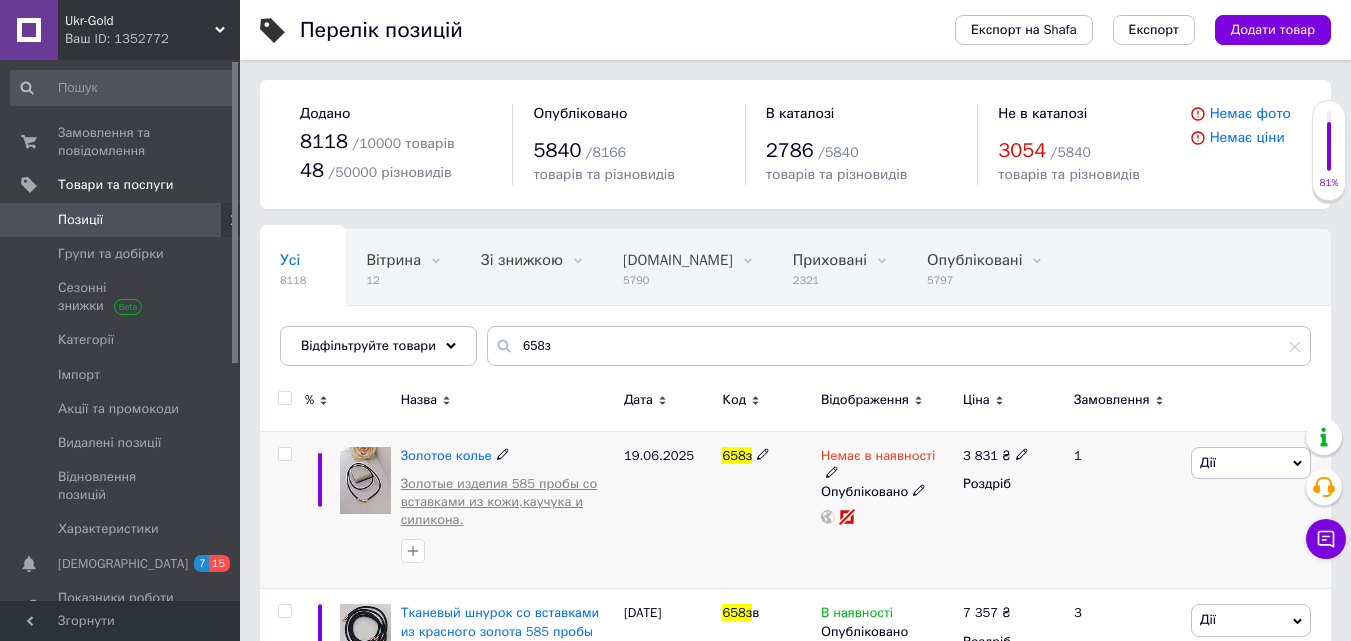 click on "Золотые изделия 585 пробы со вставками из кожи,каучука и силикона." at bounding box center (507, 502) 